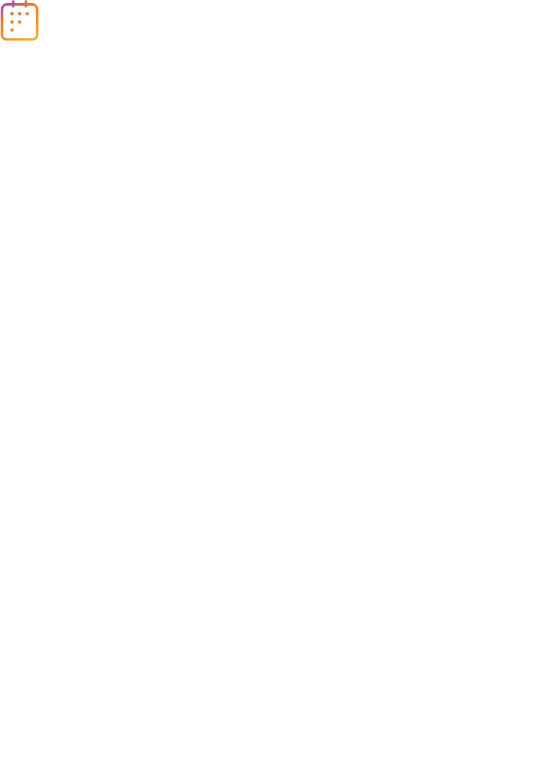 scroll, scrollTop: 0, scrollLeft: 0, axis: both 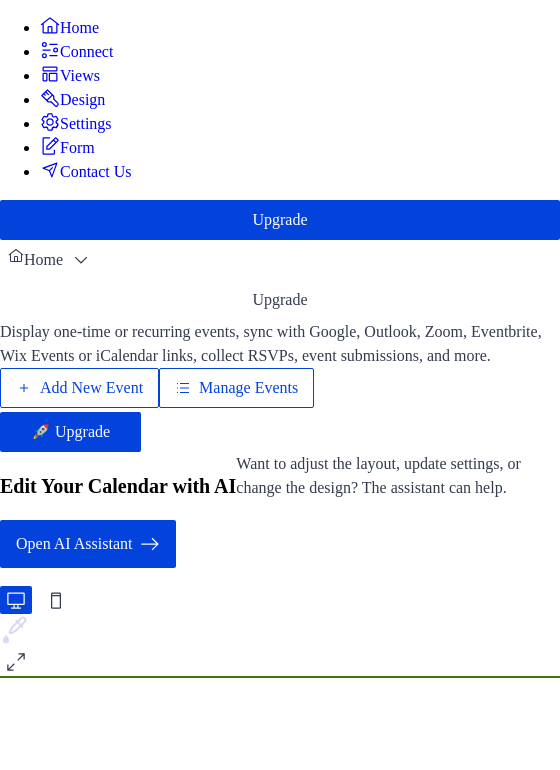 click on "Add New Event" at bounding box center (91, 388) 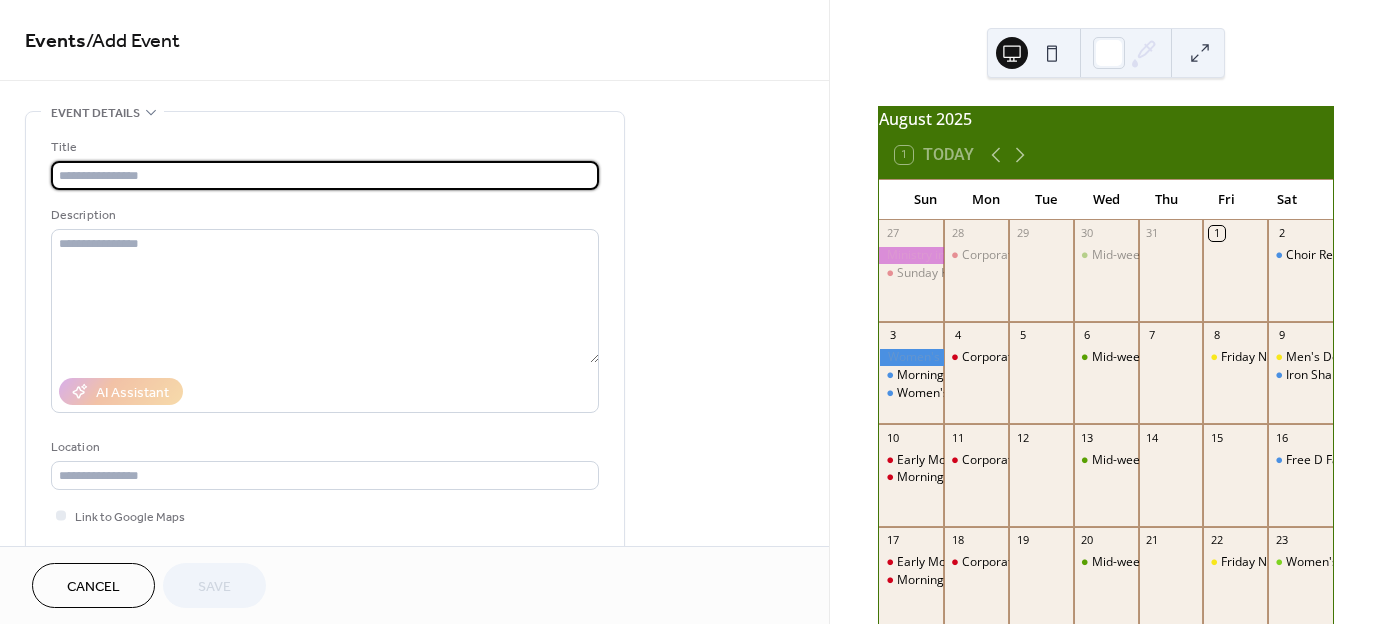 scroll, scrollTop: 0, scrollLeft: 0, axis: both 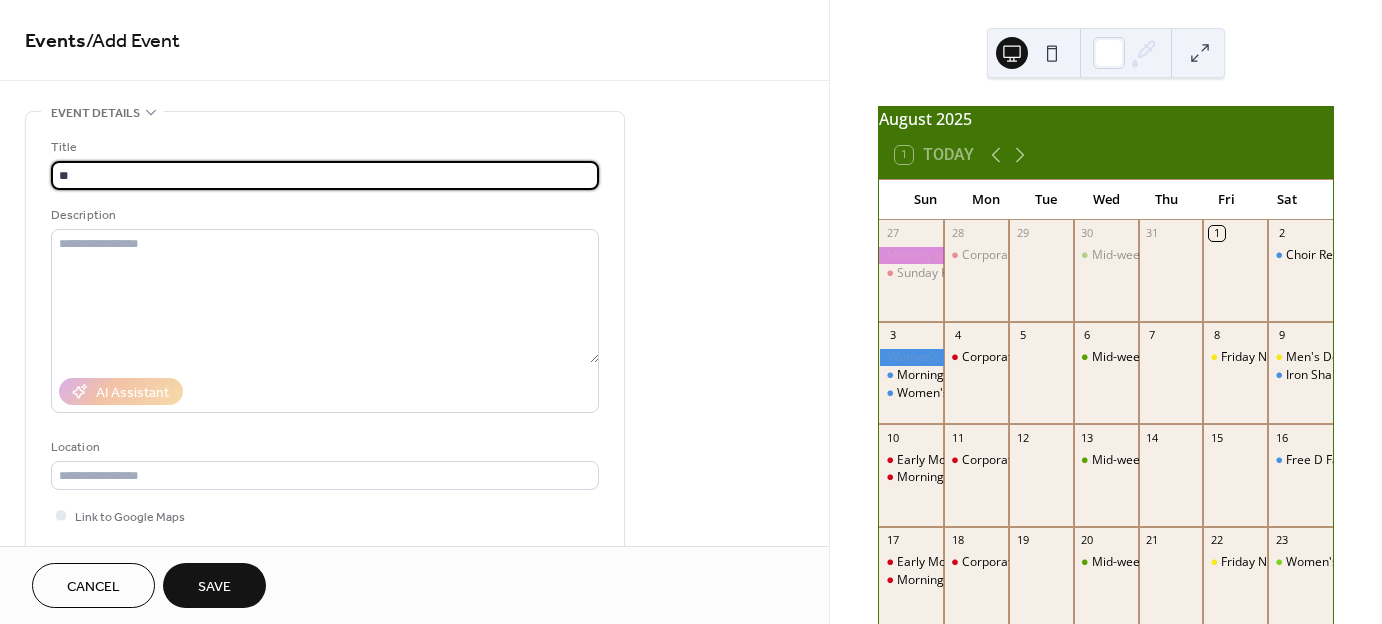 type on "*" 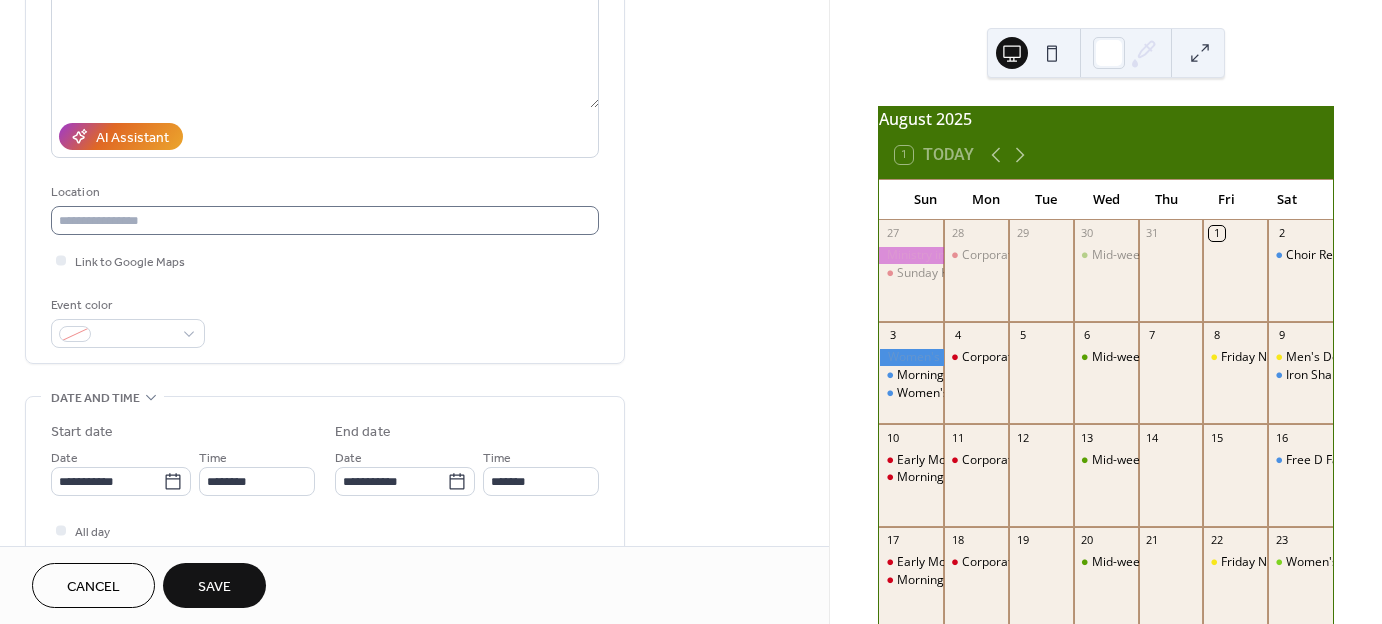 scroll, scrollTop: 284, scrollLeft: 0, axis: vertical 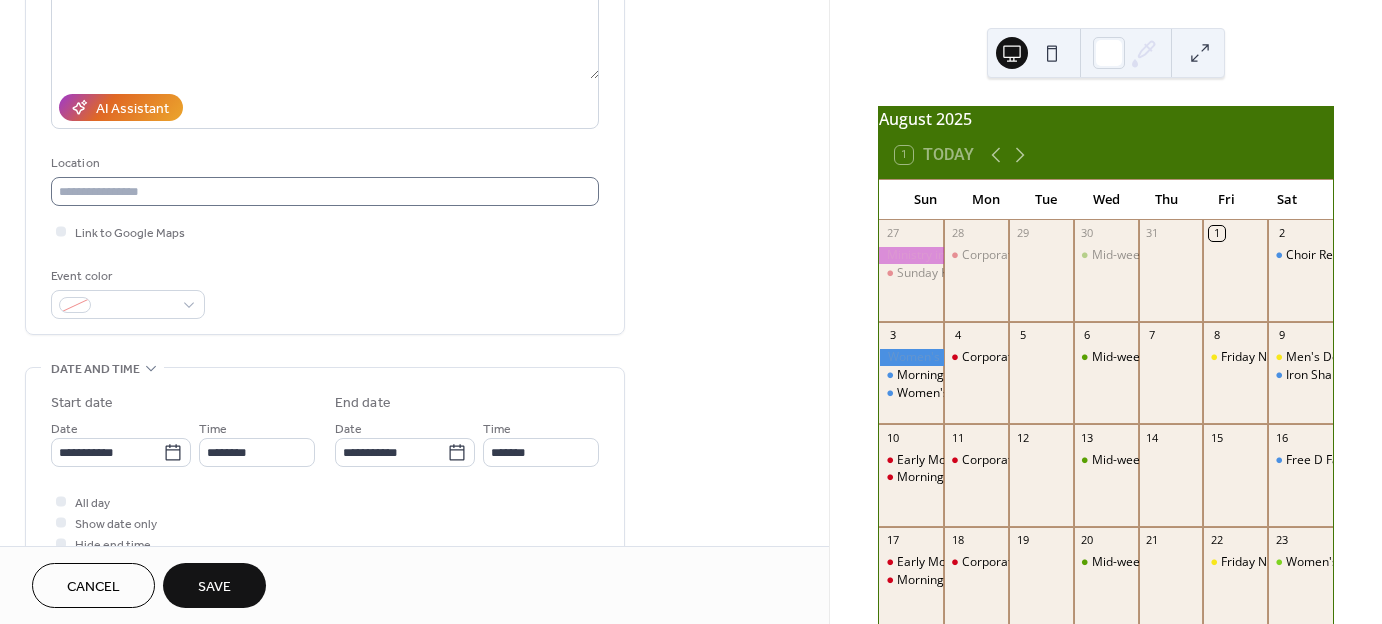 type on "**********" 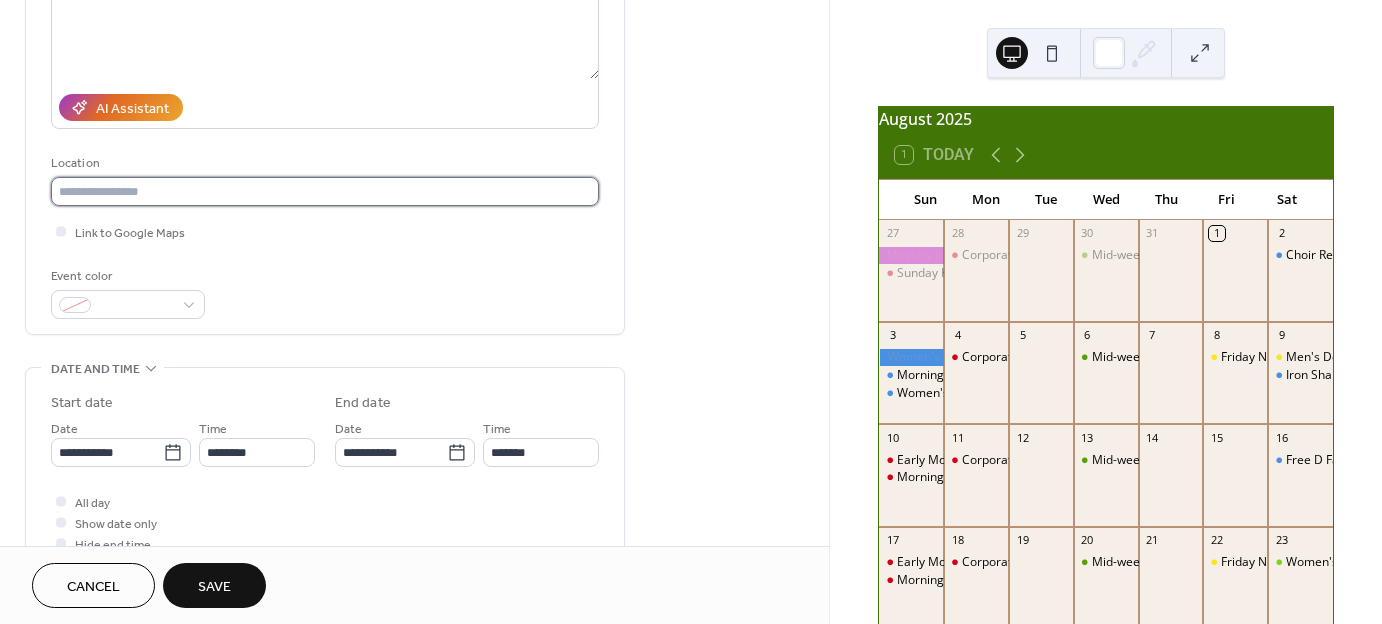 click at bounding box center [325, 191] 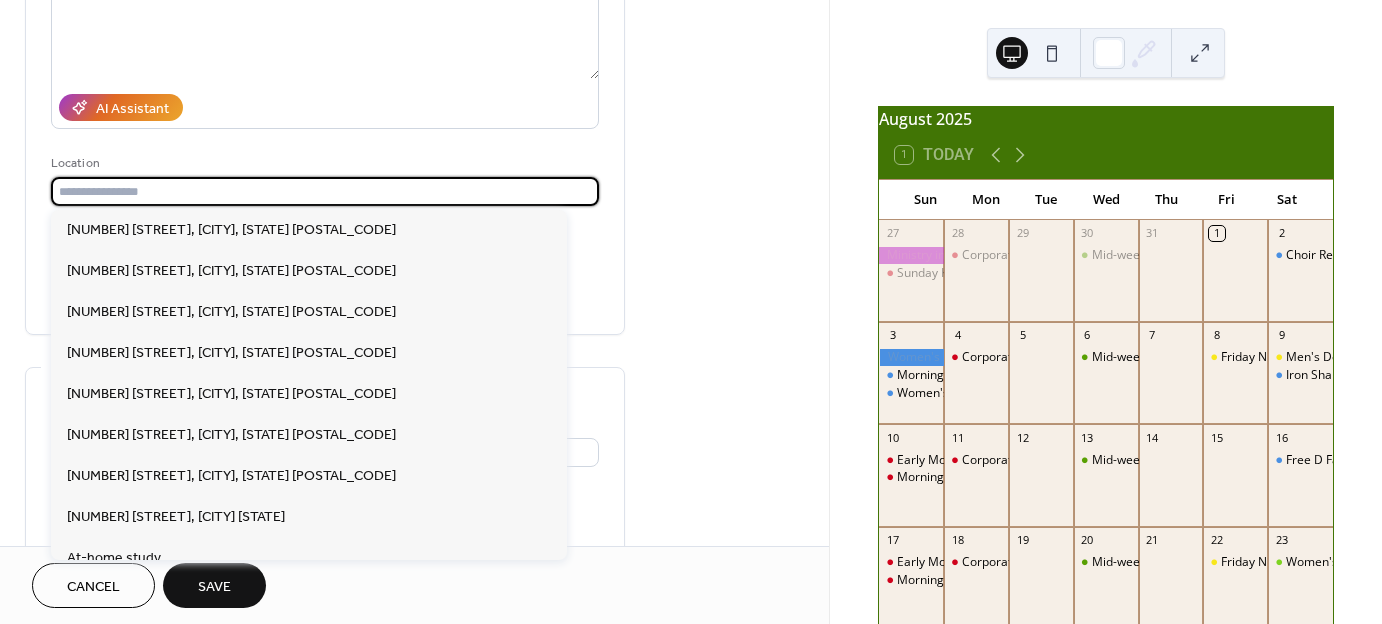 type on "**********" 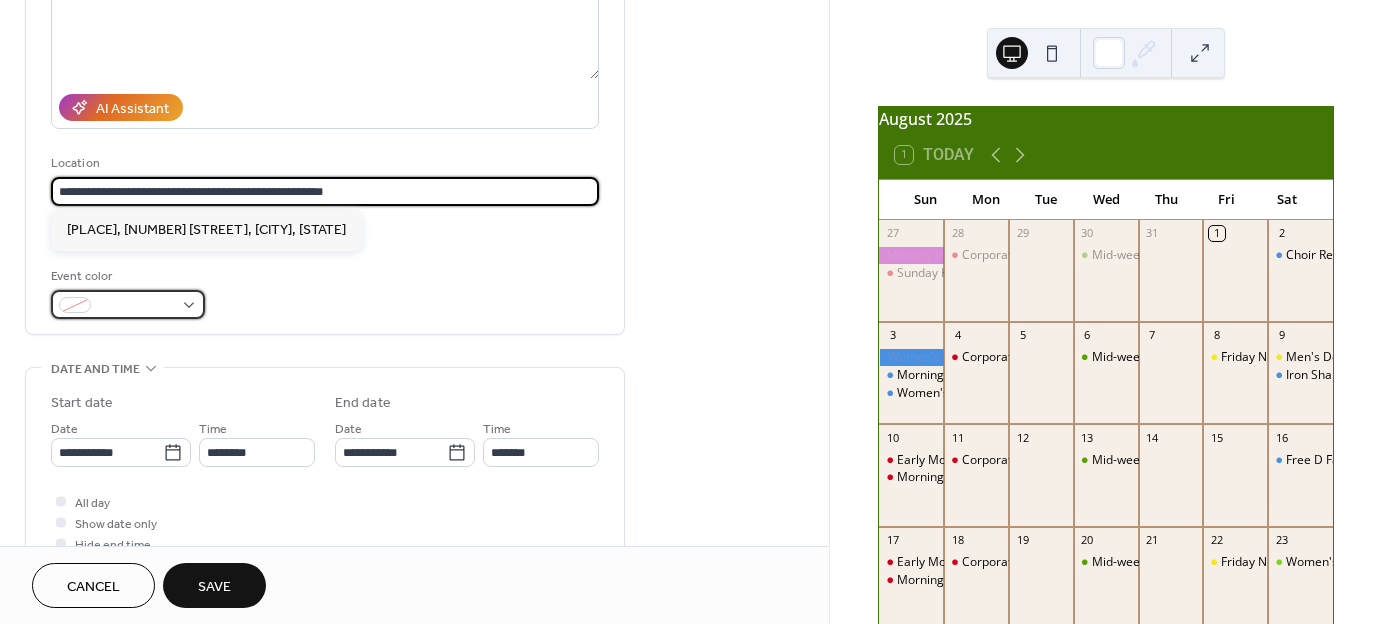 click at bounding box center (128, 304) 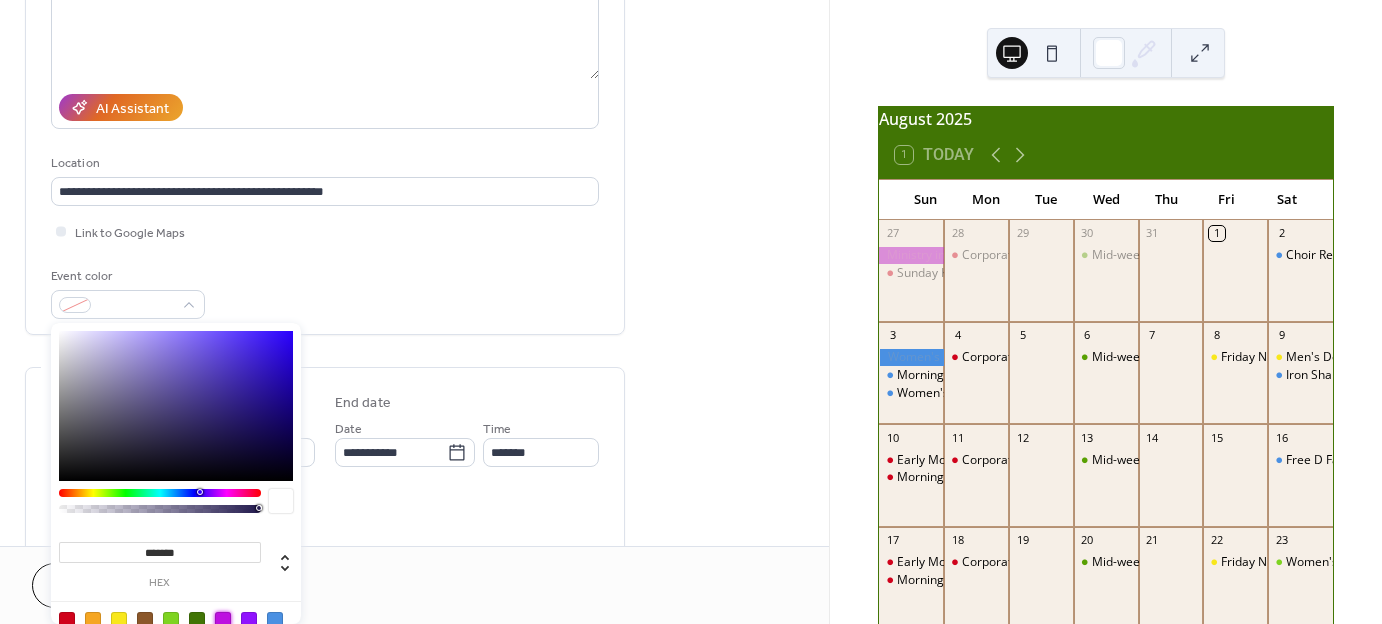 click at bounding box center (223, 620) 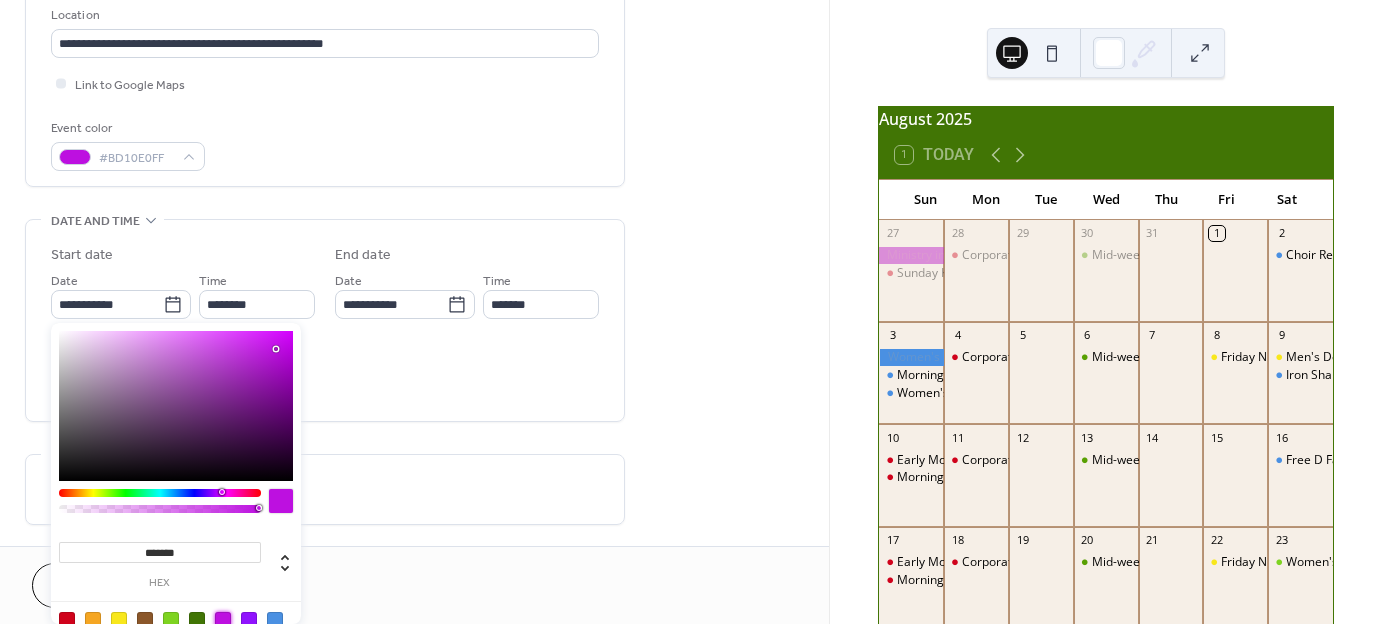 scroll, scrollTop: 473, scrollLeft: 0, axis: vertical 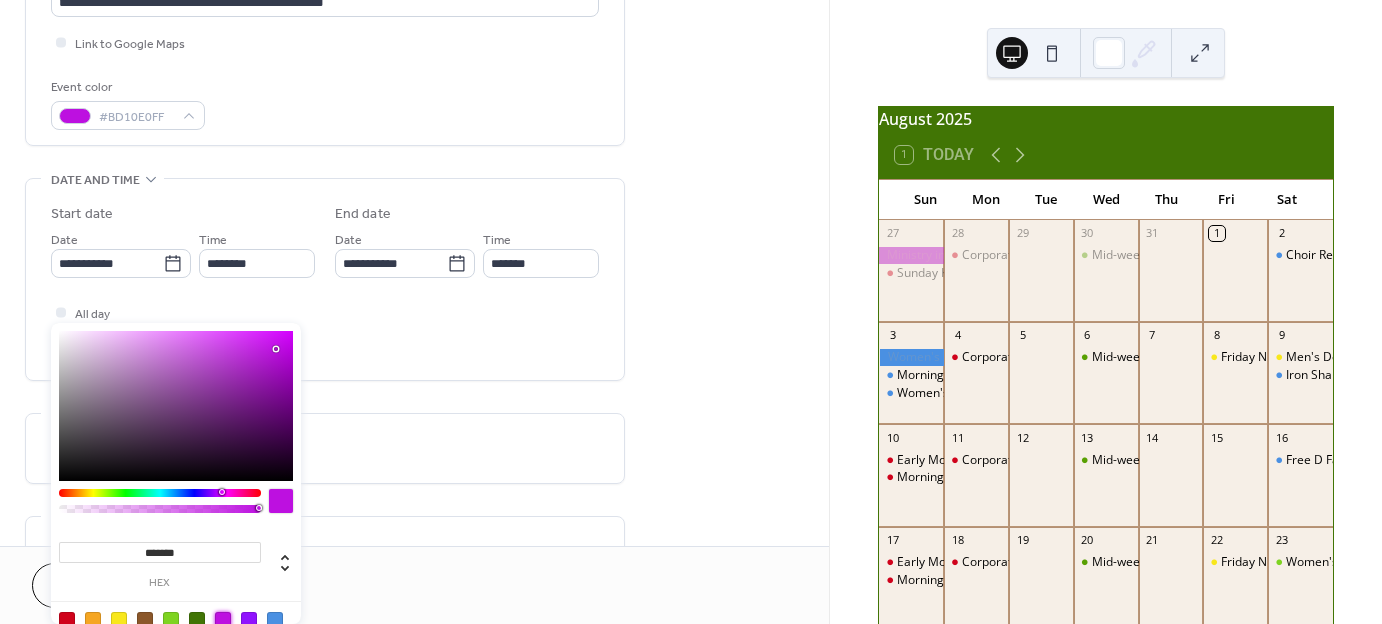 click on "**********" at bounding box center (183, 253) 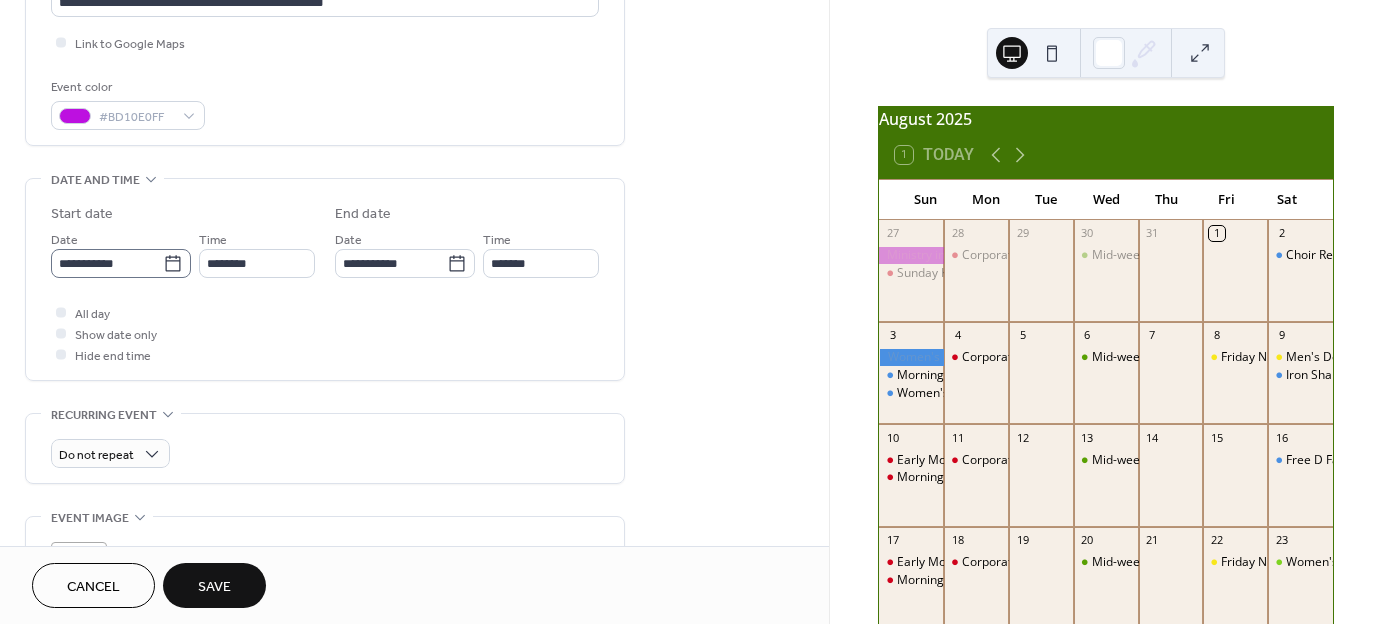 click 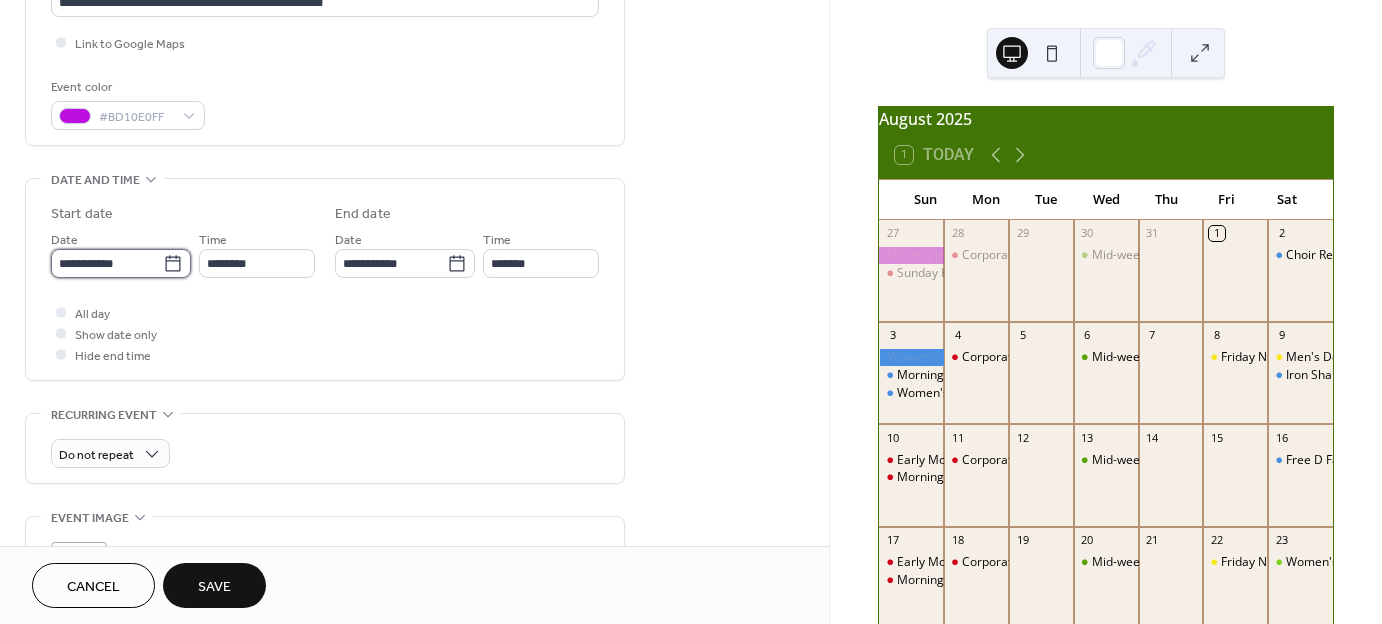 click on "**********" at bounding box center (107, 263) 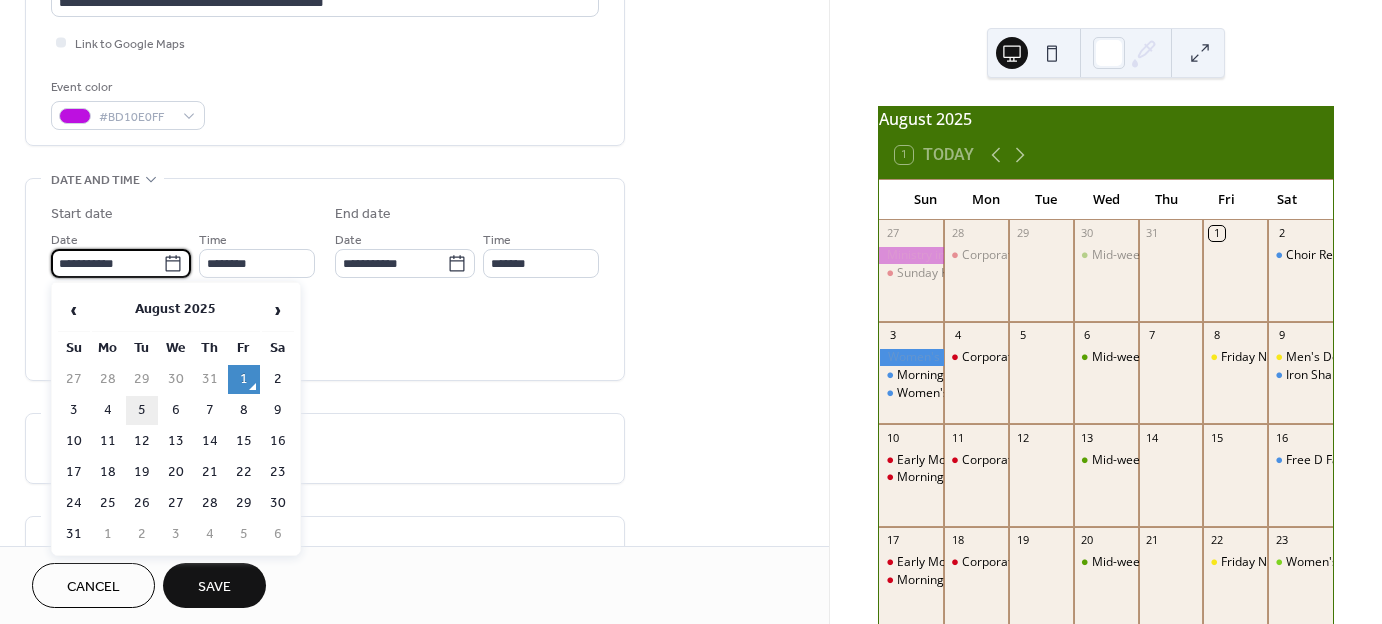 click on "5" at bounding box center [142, 410] 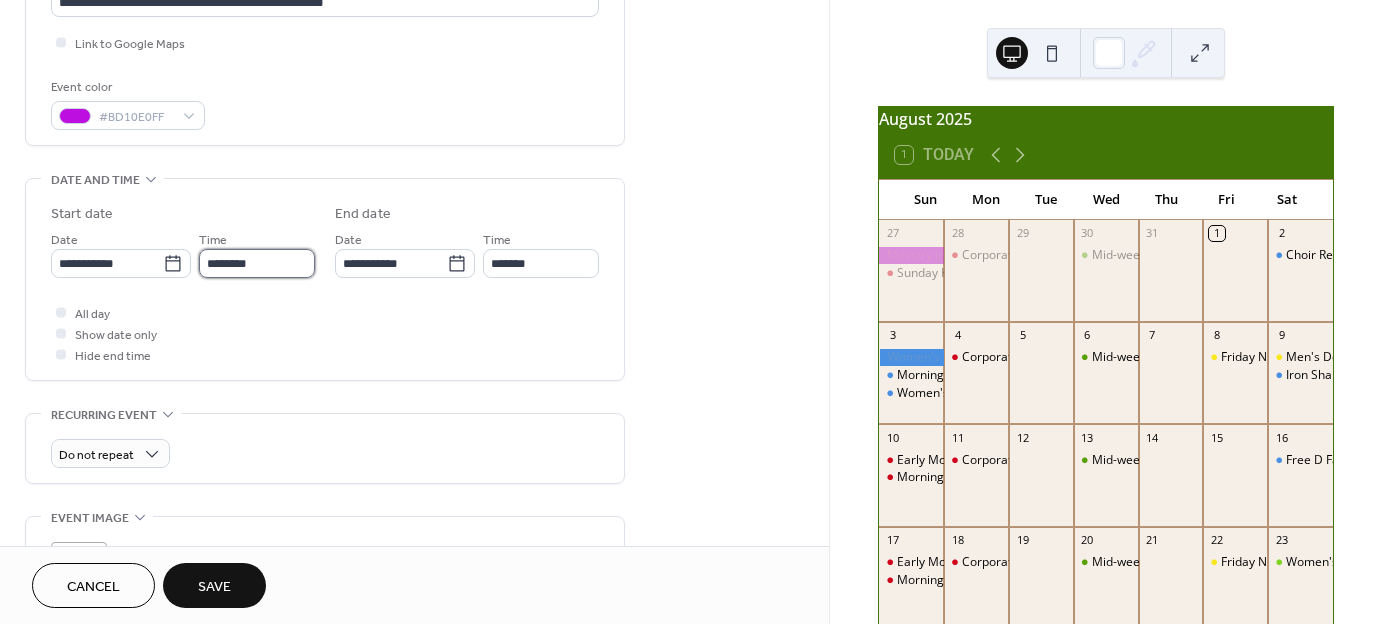 click on "********" at bounding box center (257, 263) 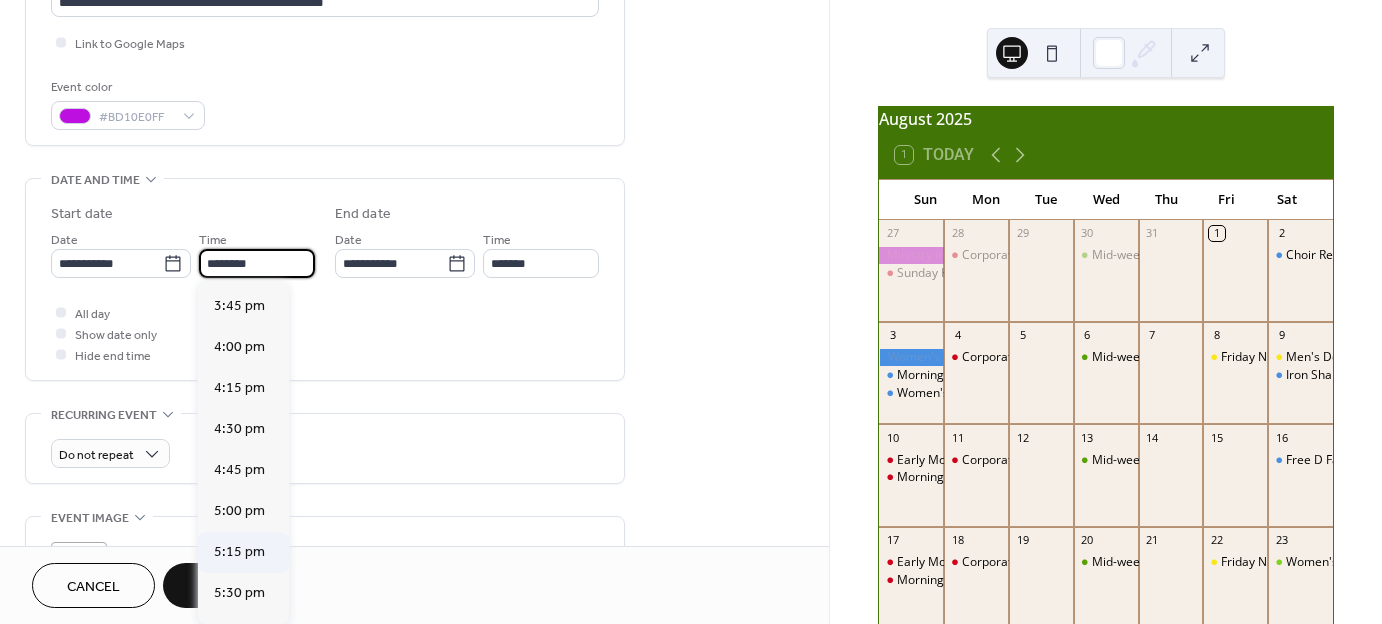 scroll, scrollTop: 2725, scrollLeft: 0, axis: vertical 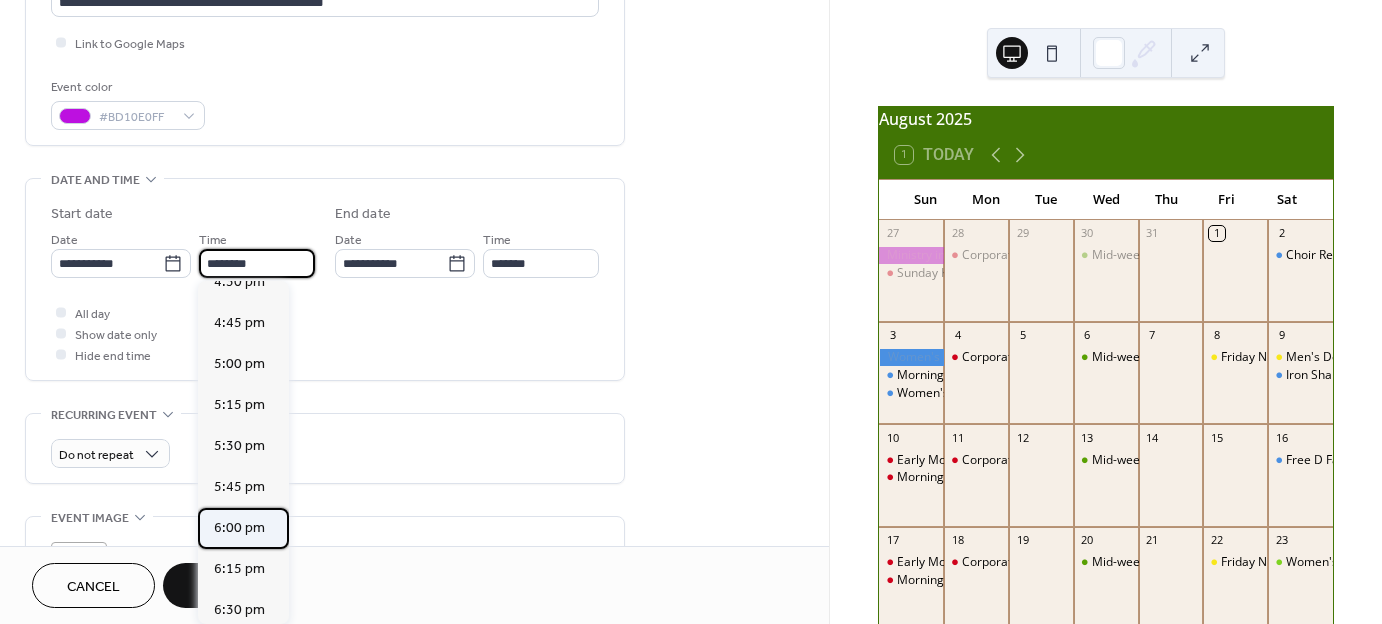 click on "6:00 pm" at bounding box center [239, 527] 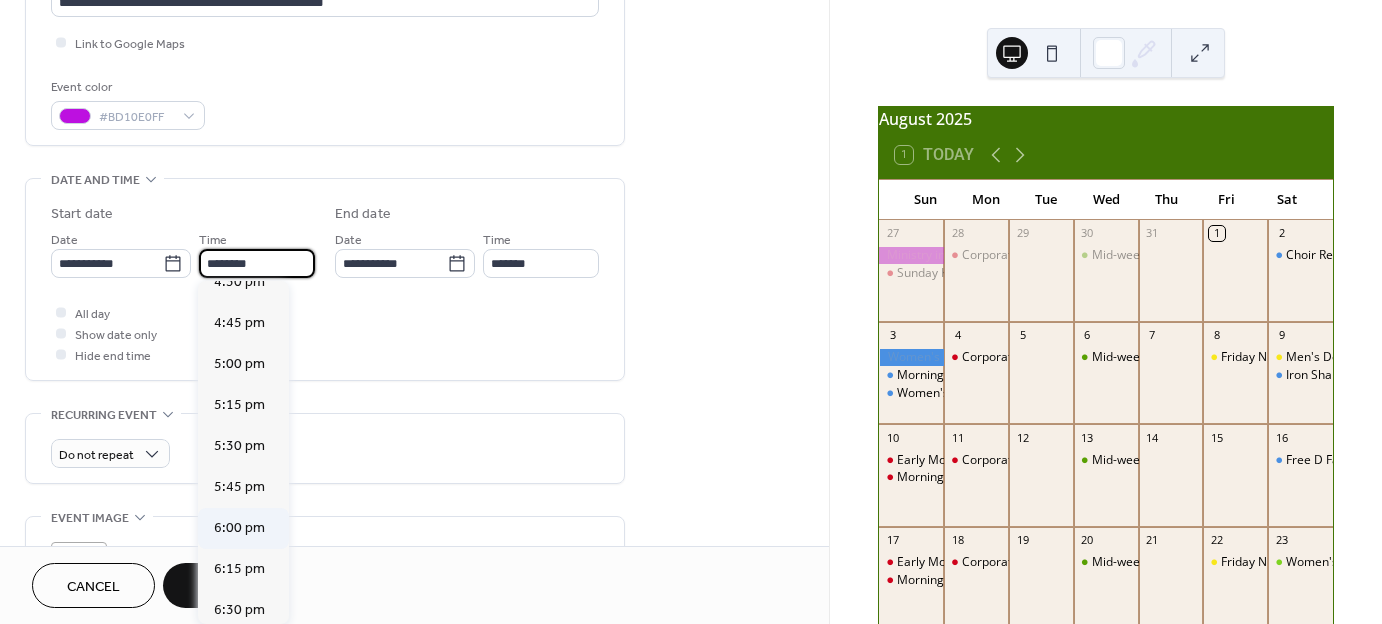 type on "*******" 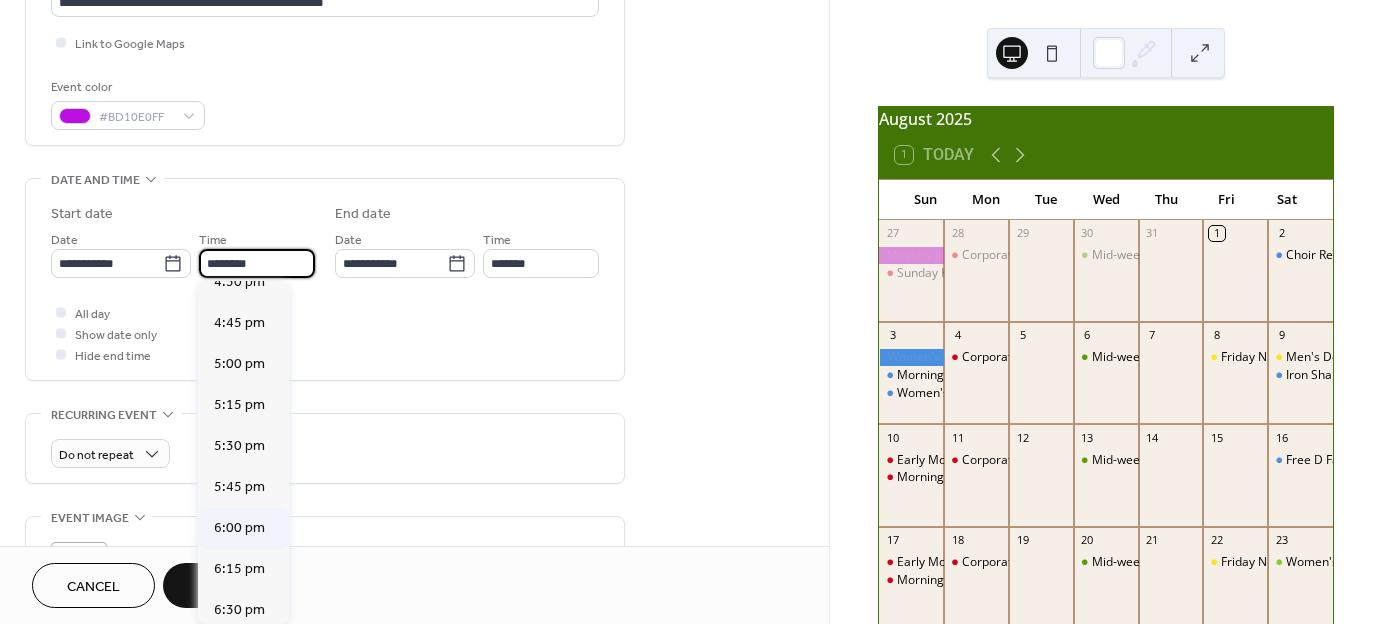 type on "*******" 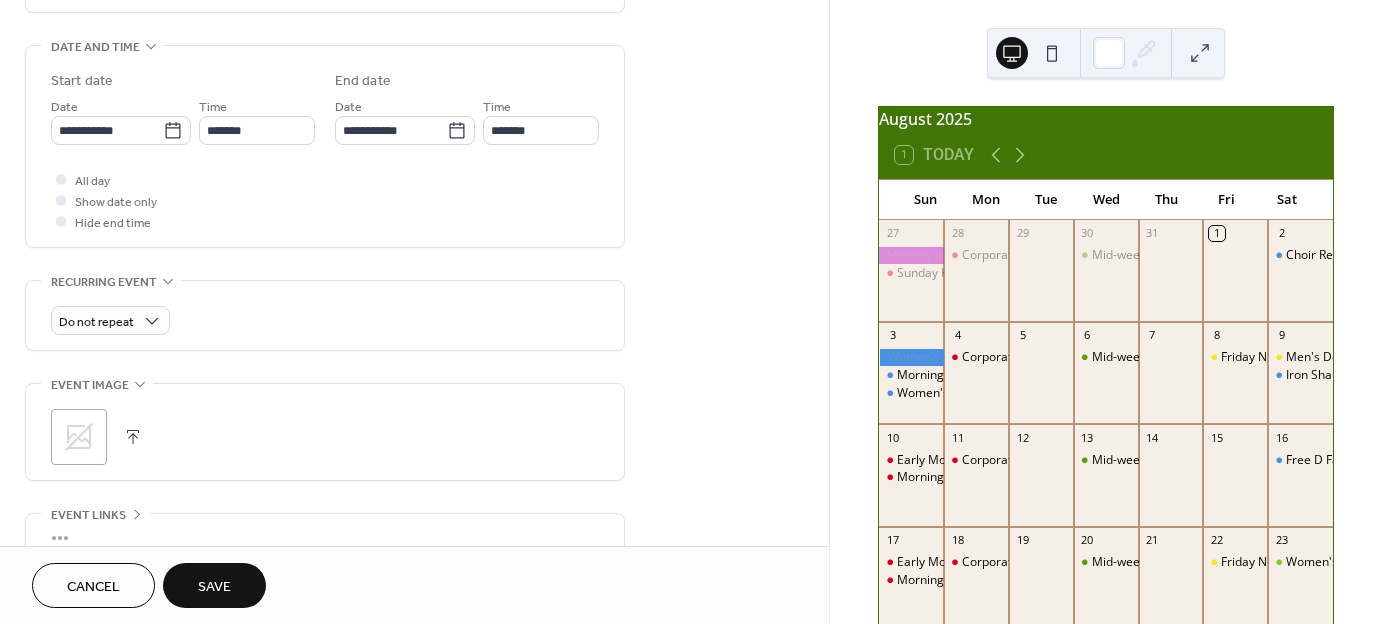scroll, scrollTop: 662, scrollLeft: 0, axis: vertical 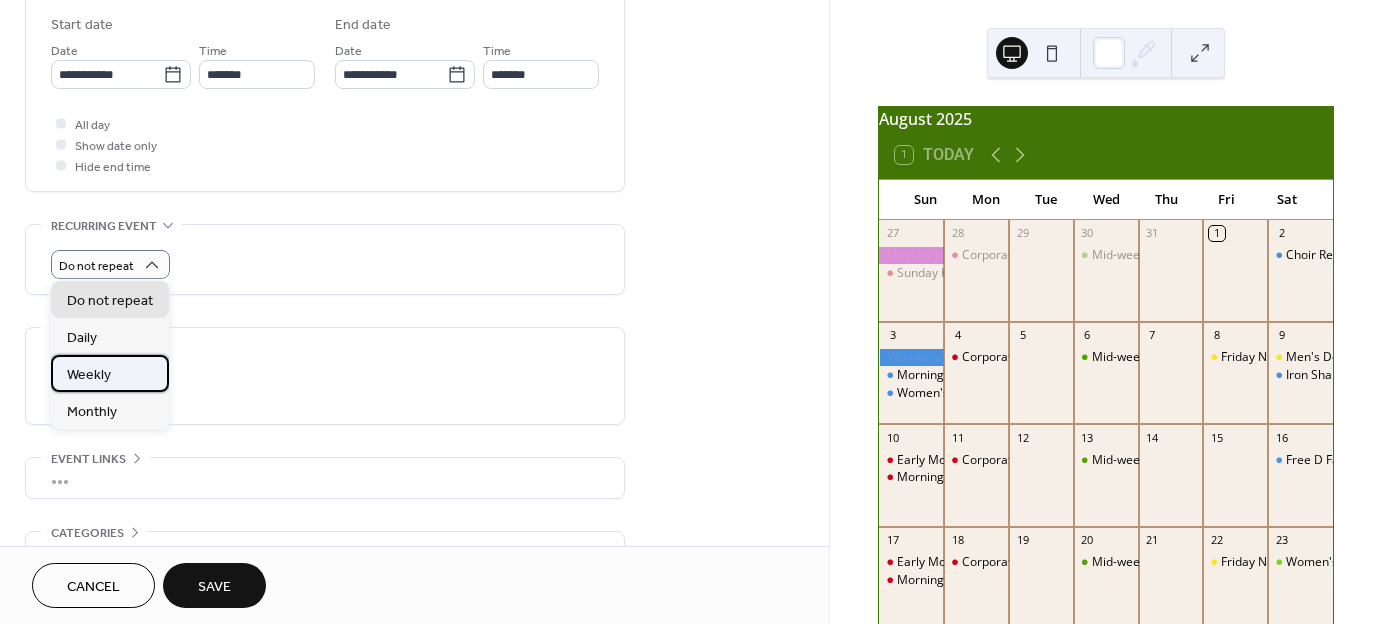 click on "Weekly" at bounding box center [110, 373] 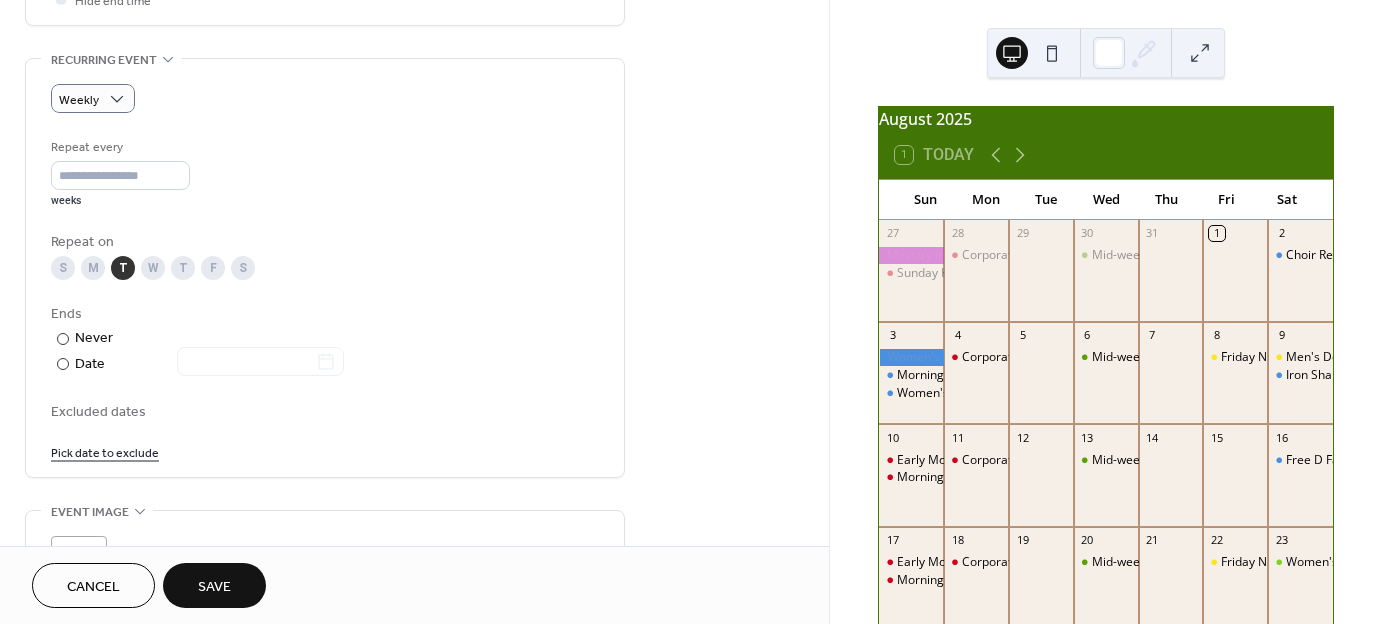 scroll, scrollTop: 946, scrollLeft: 0, axis: vertical 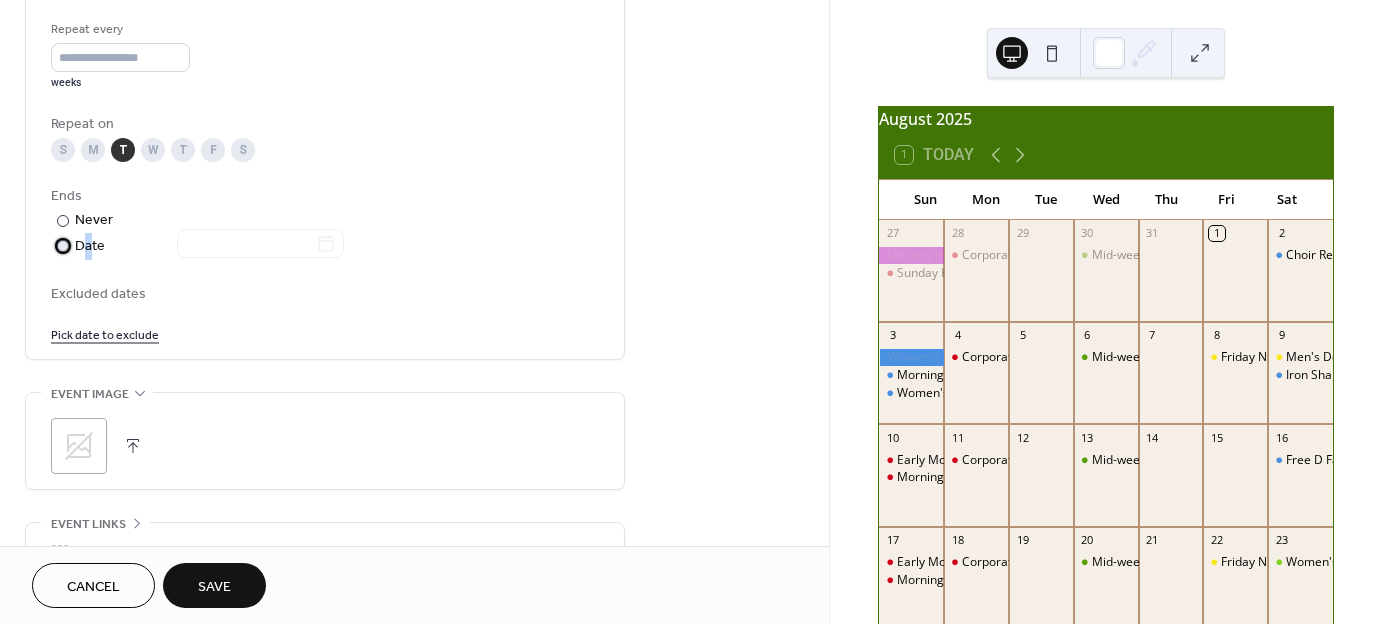 click on "Date" at bounding box center (209, 246) 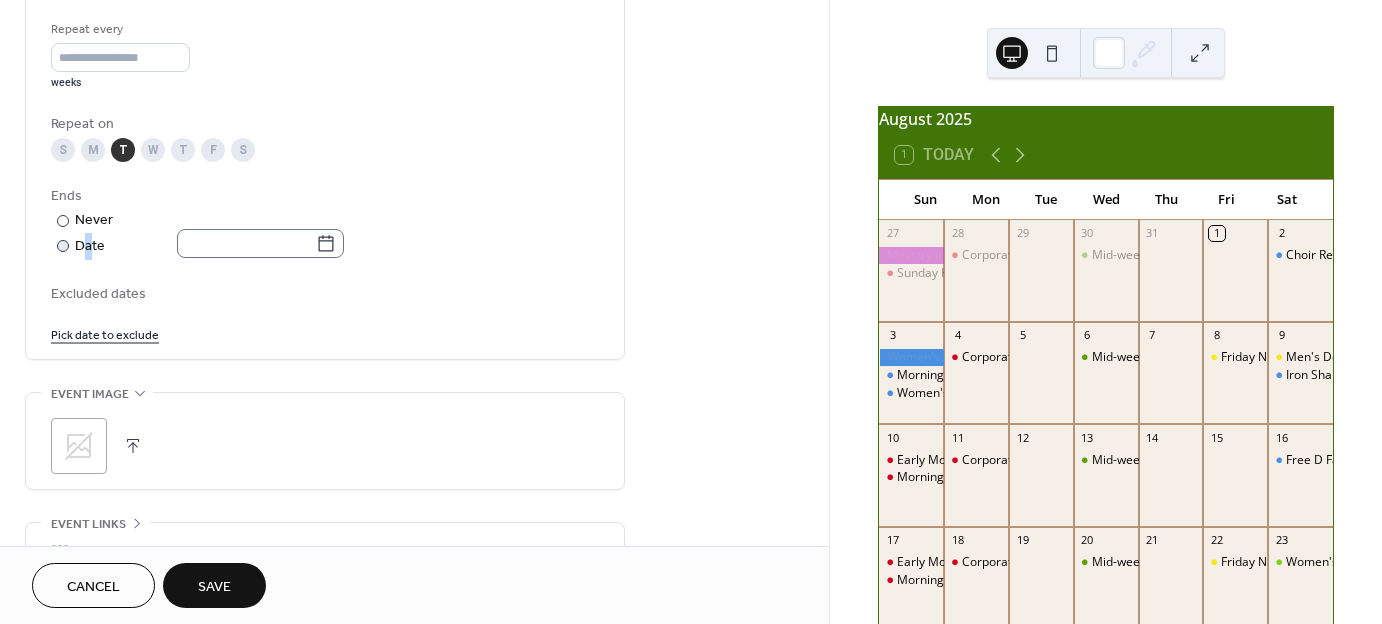 click 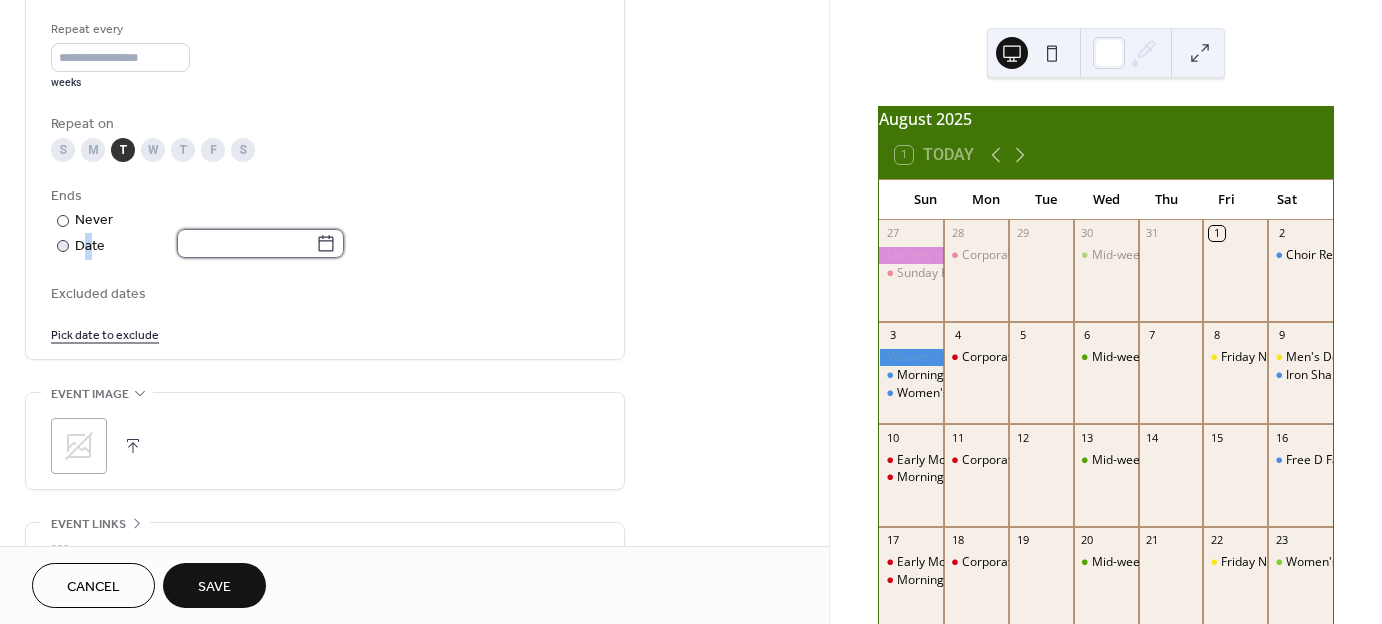 click at bounding box center [246, 243] 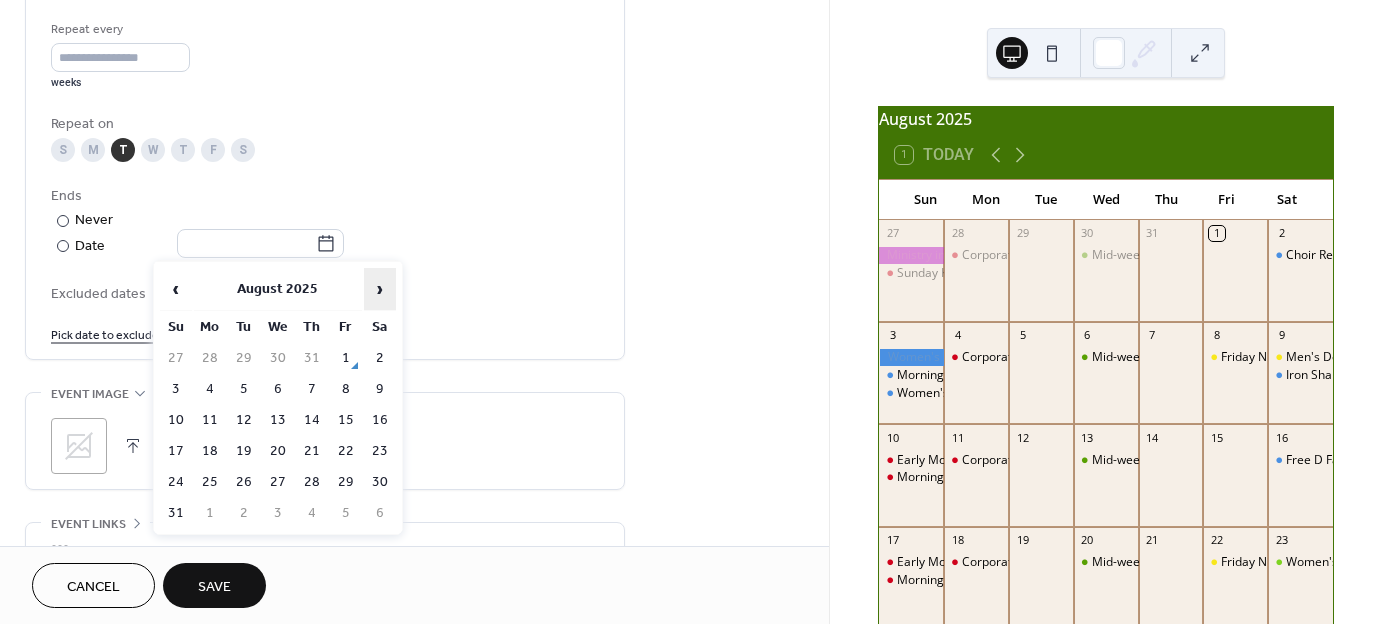 click on "›" at bounding box center (380, 289) 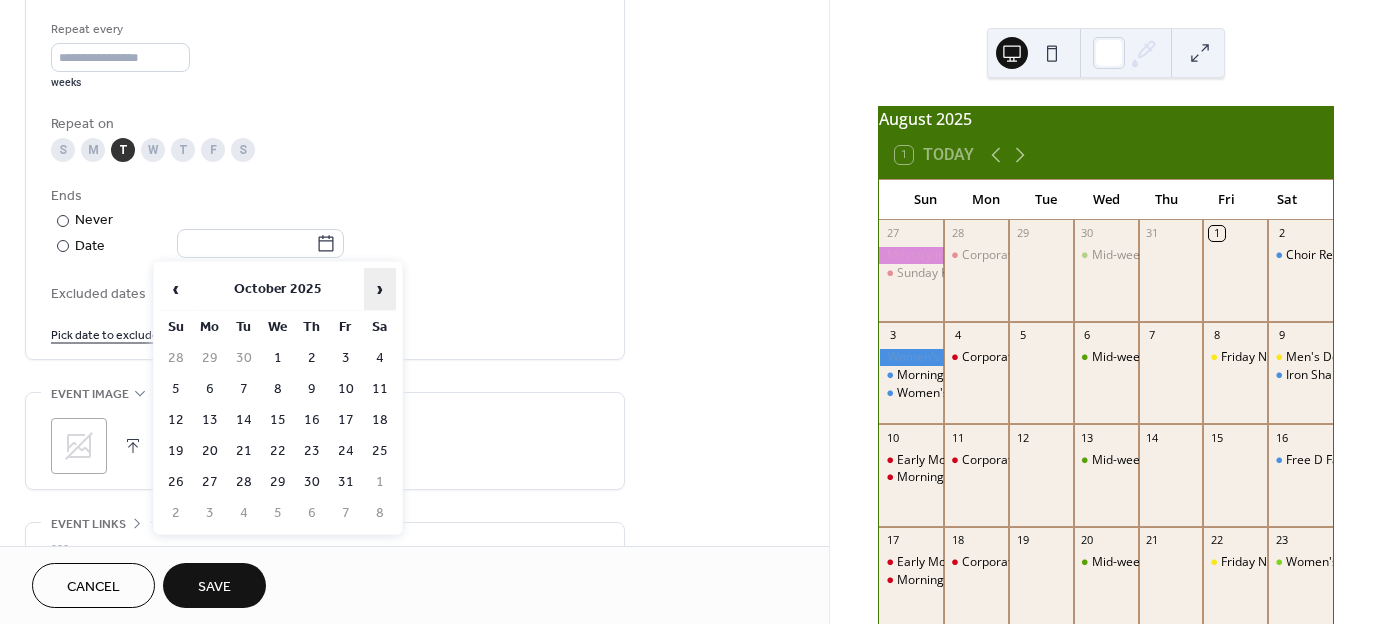 click on "›" at bounding box center [380, 289] 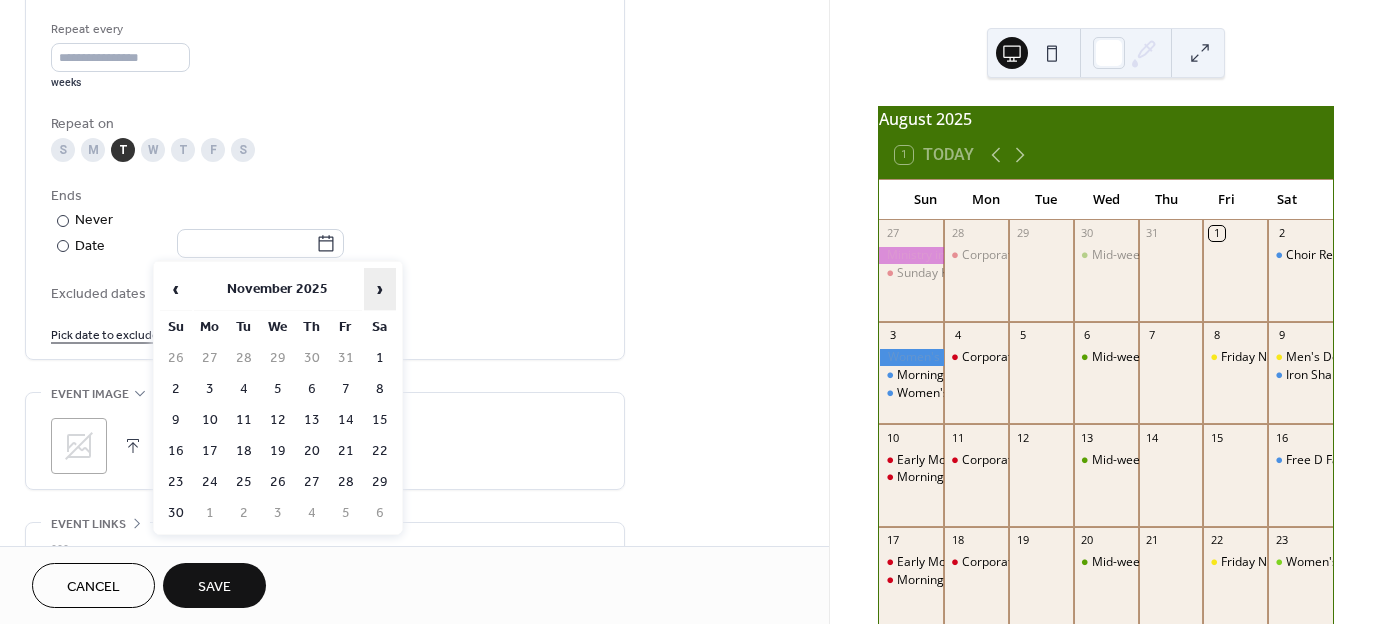 click on "›" at bounding box center [380, 289] 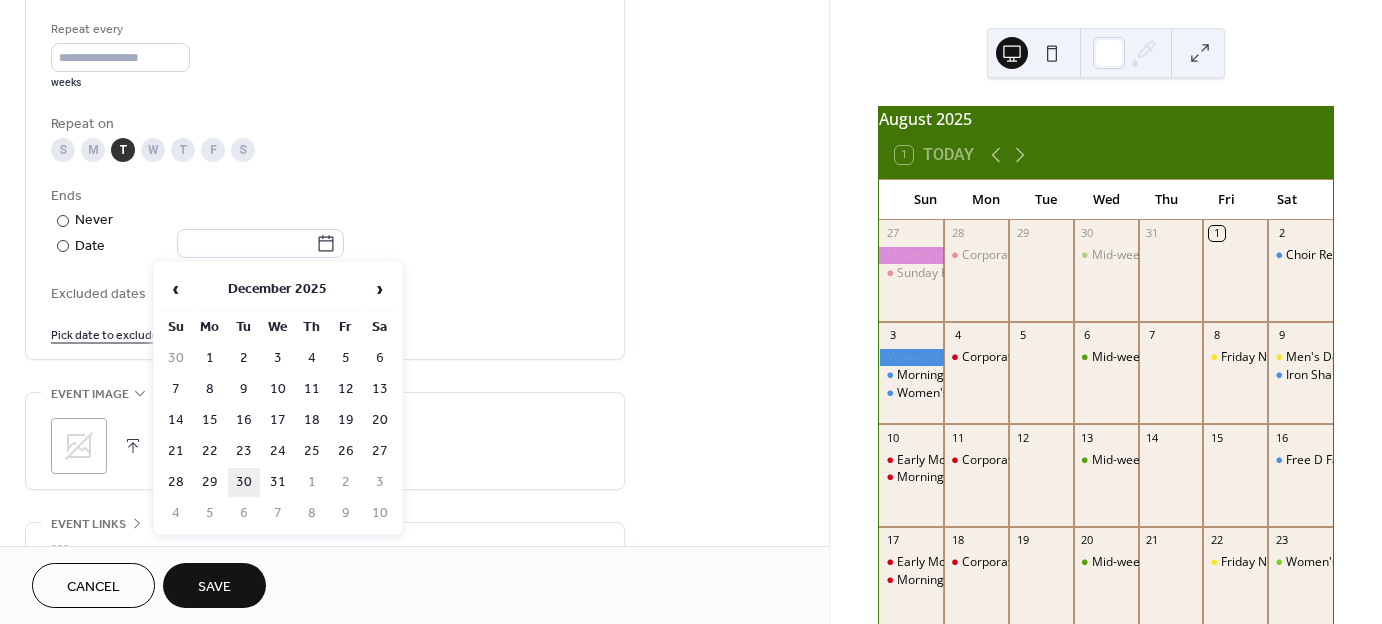 click on "30" at bounding box center [244, 482] 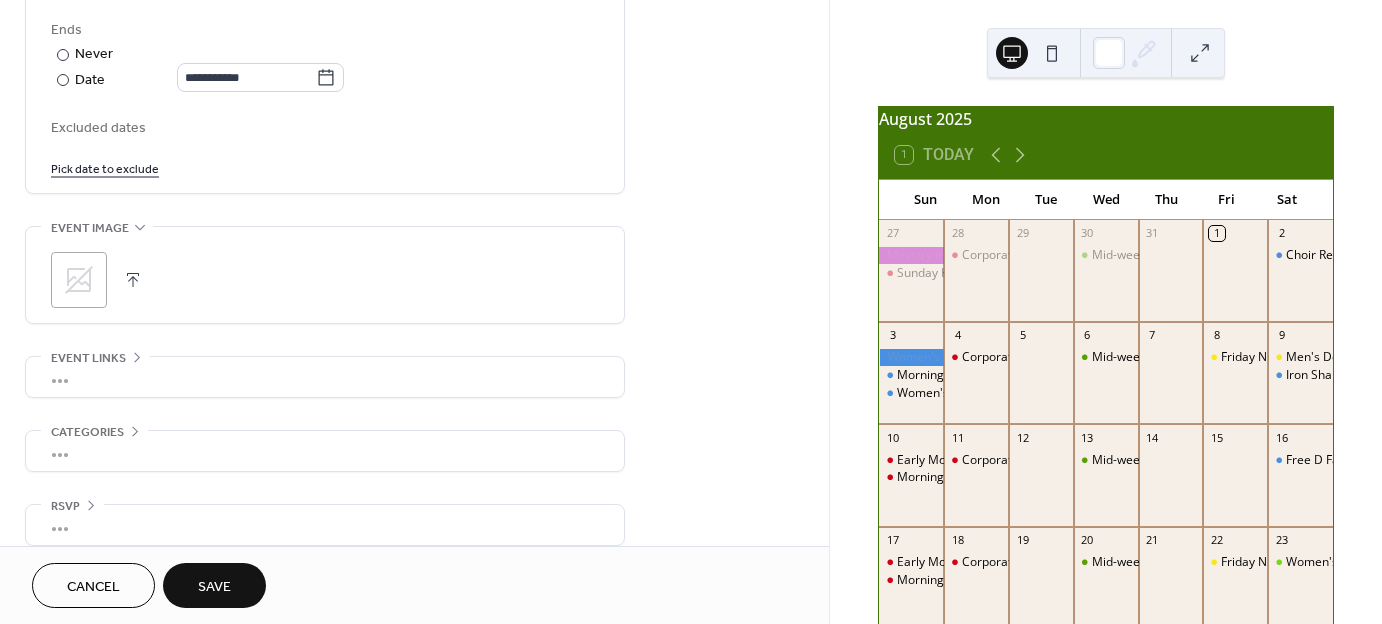 scroll, scrollTop: 1129, scrollLeft: 0, axis: vertical 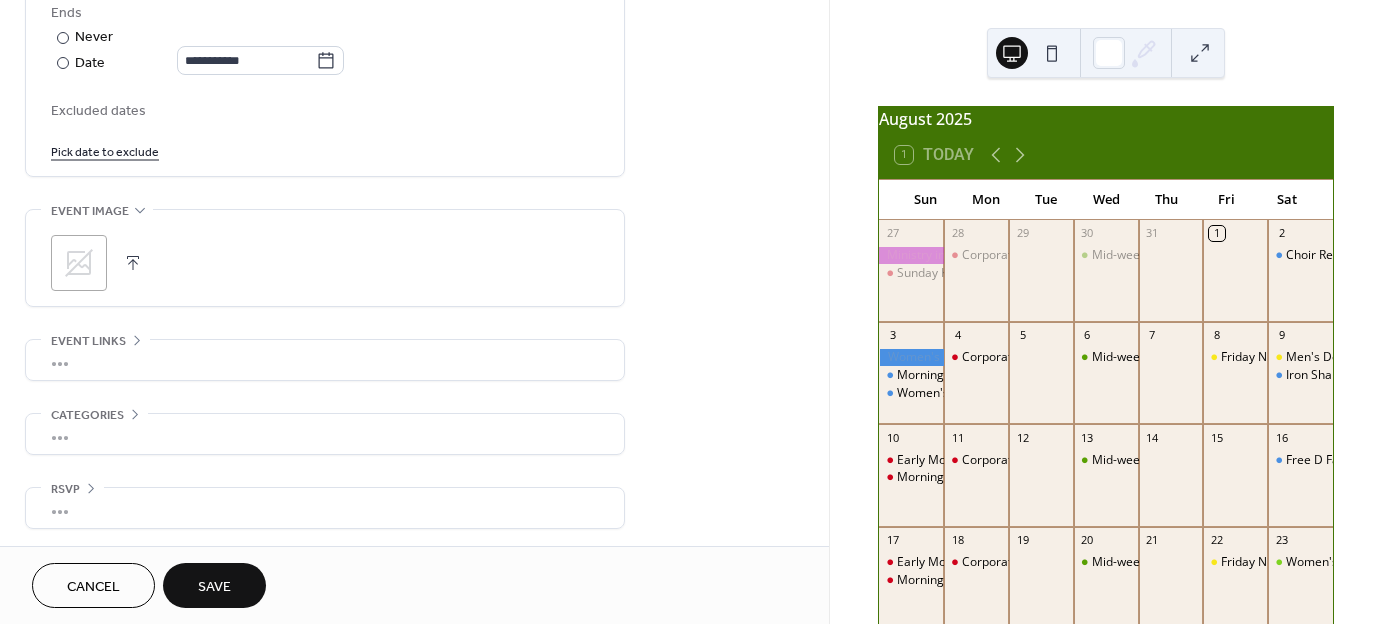 click 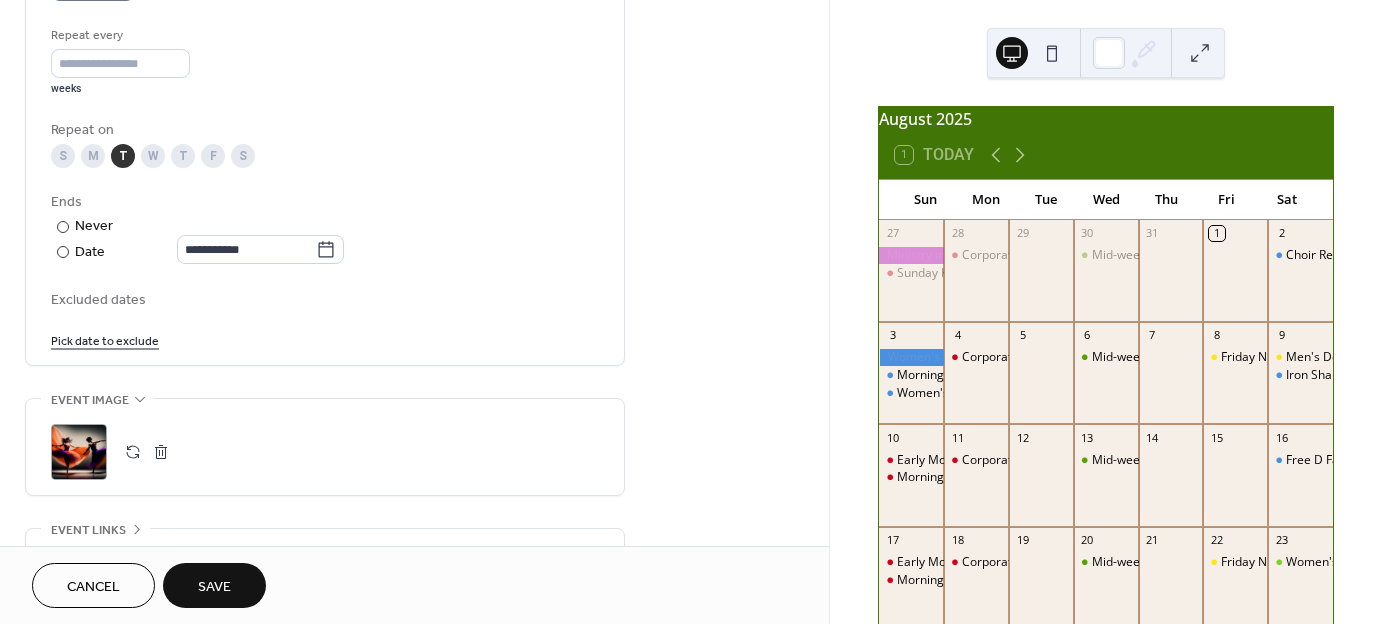scroll, scrollTop: 940, scrollLeft: 0, axis: vertical 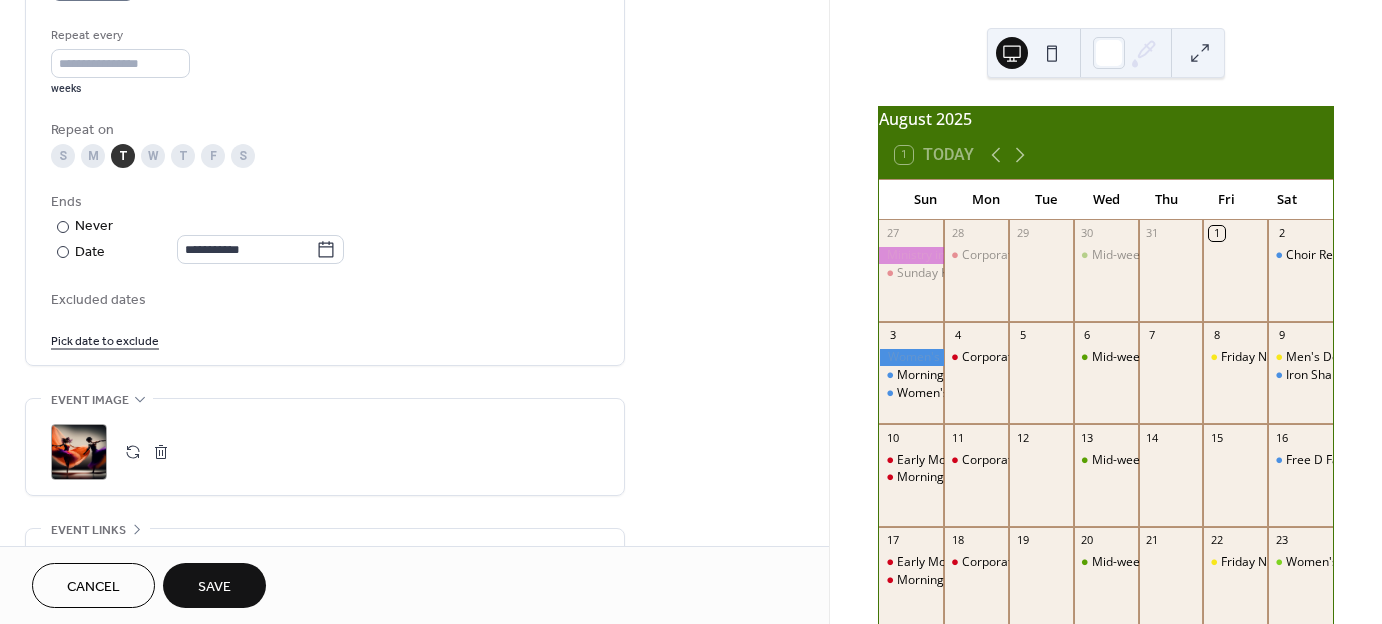 click on "Save" at bounding box center (214, 587) 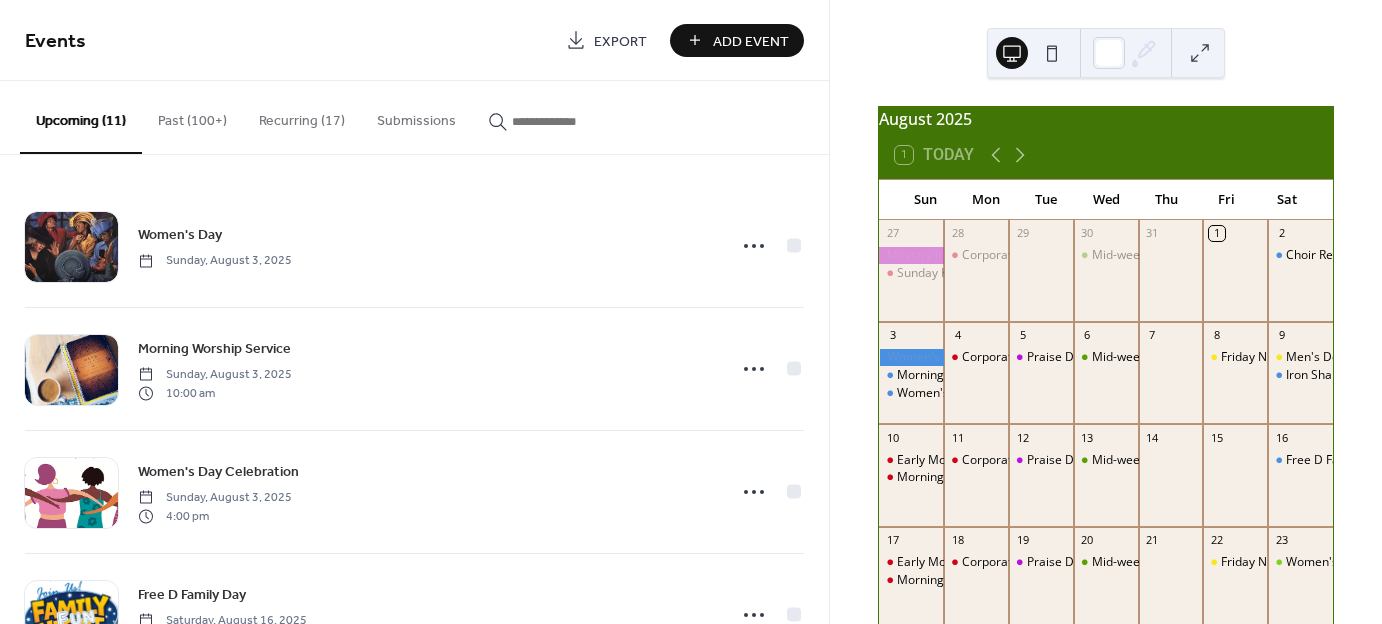 click on "Recurring (17)" at bounding box center (302, 116) 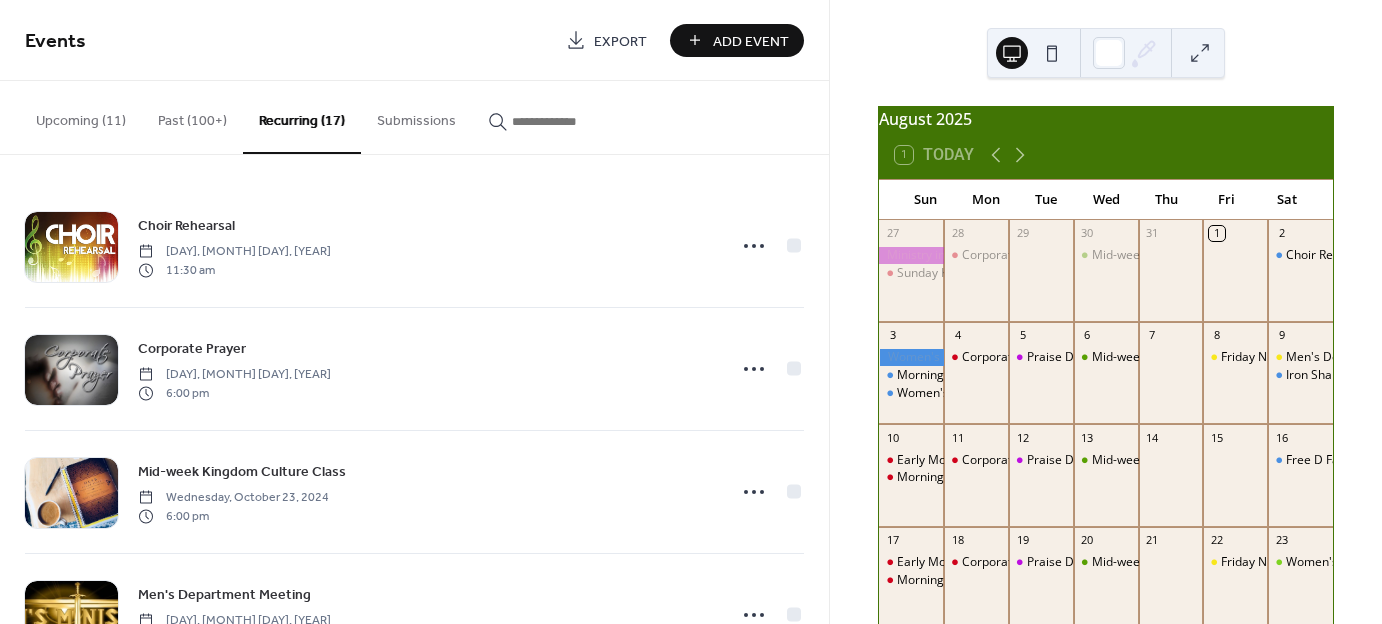 scroll, scrollTop: 0, scrollLeft: 0, axis: both 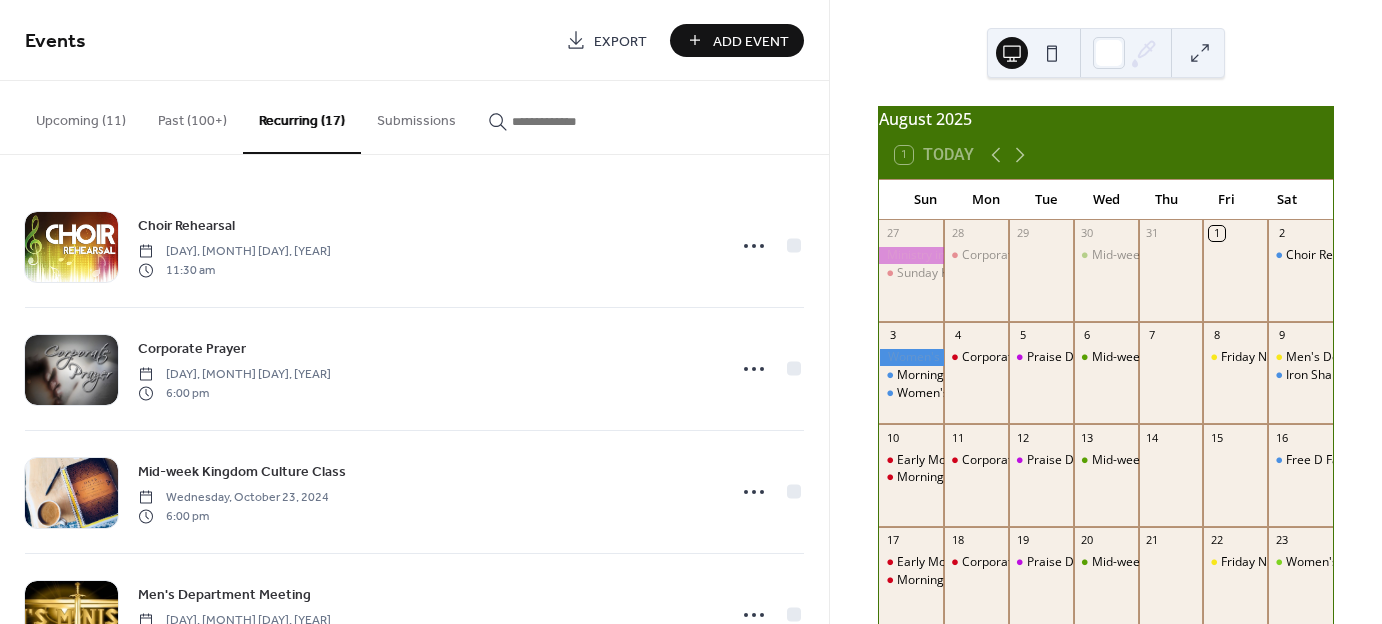 click on "Add Event" at bounding box center [751, 41] 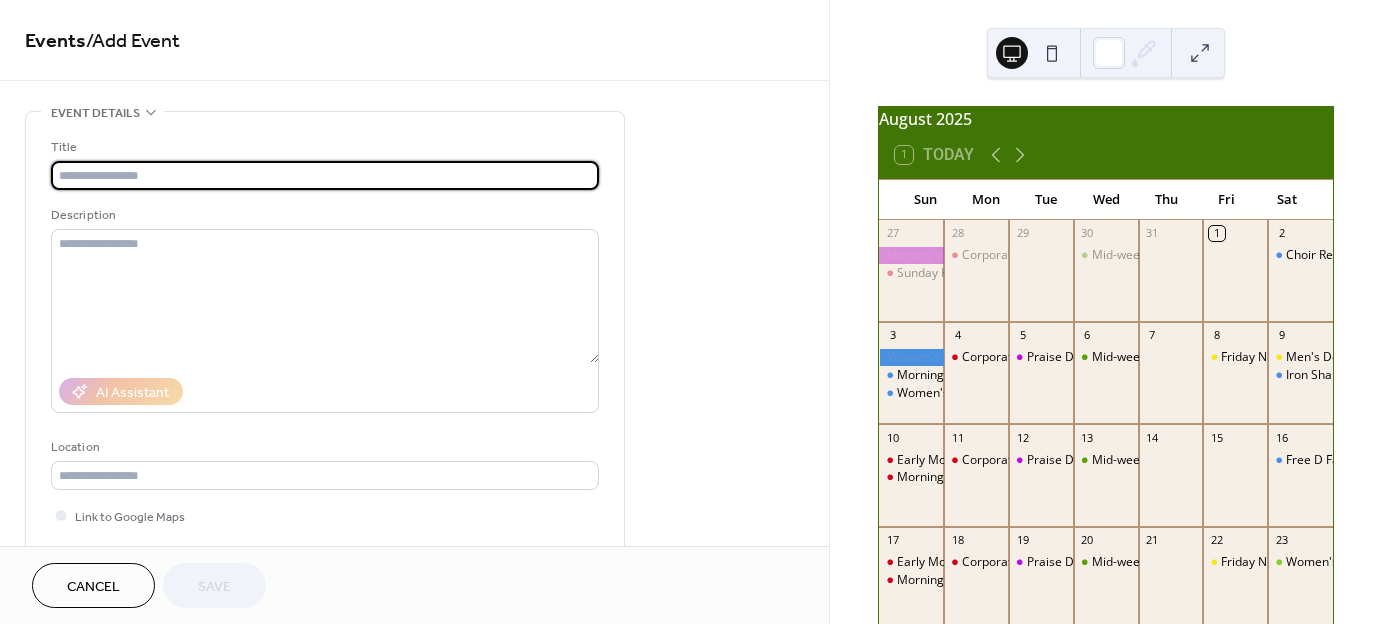 click at bounding box center (325, 175) 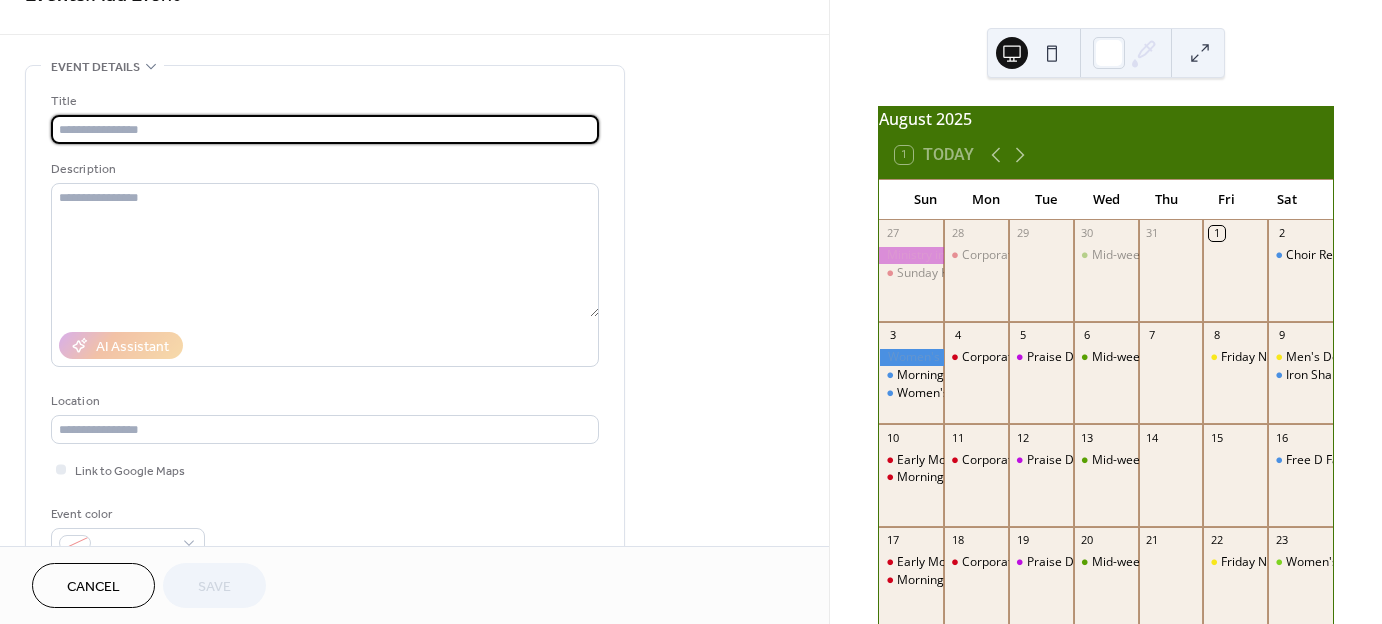 scroll, scrollTop: 62, scrollLeft: 0, axis: vertical 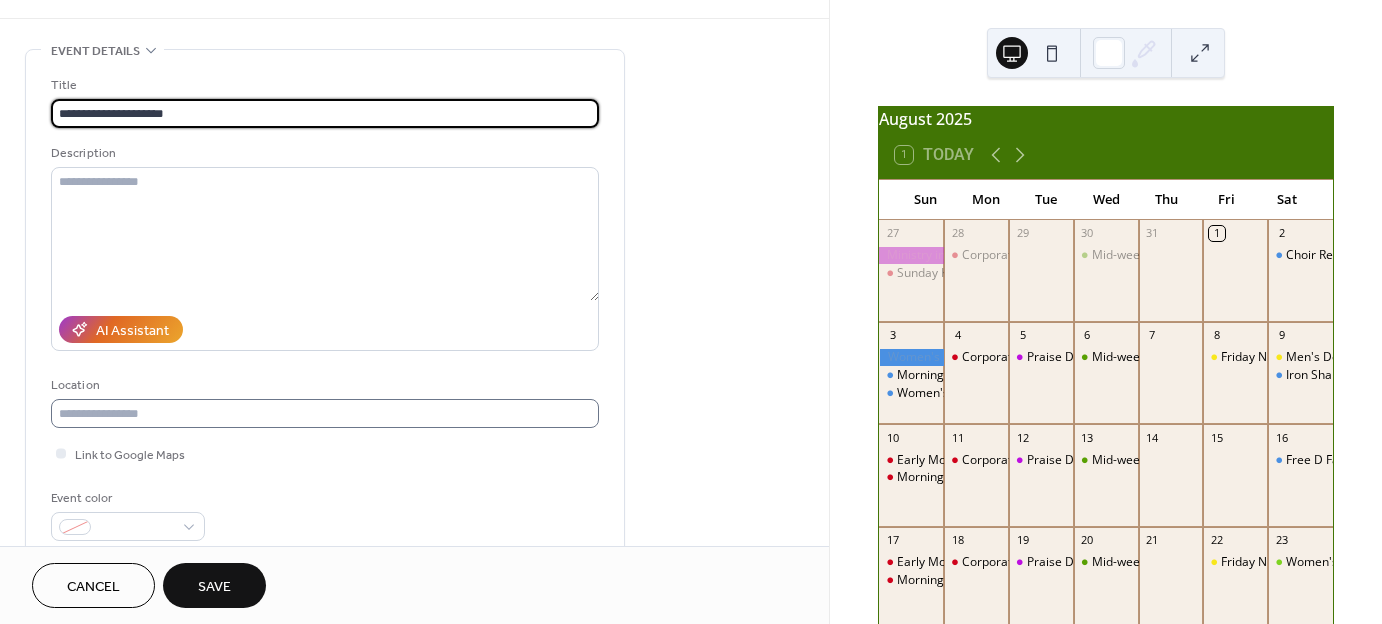 type on "**********" 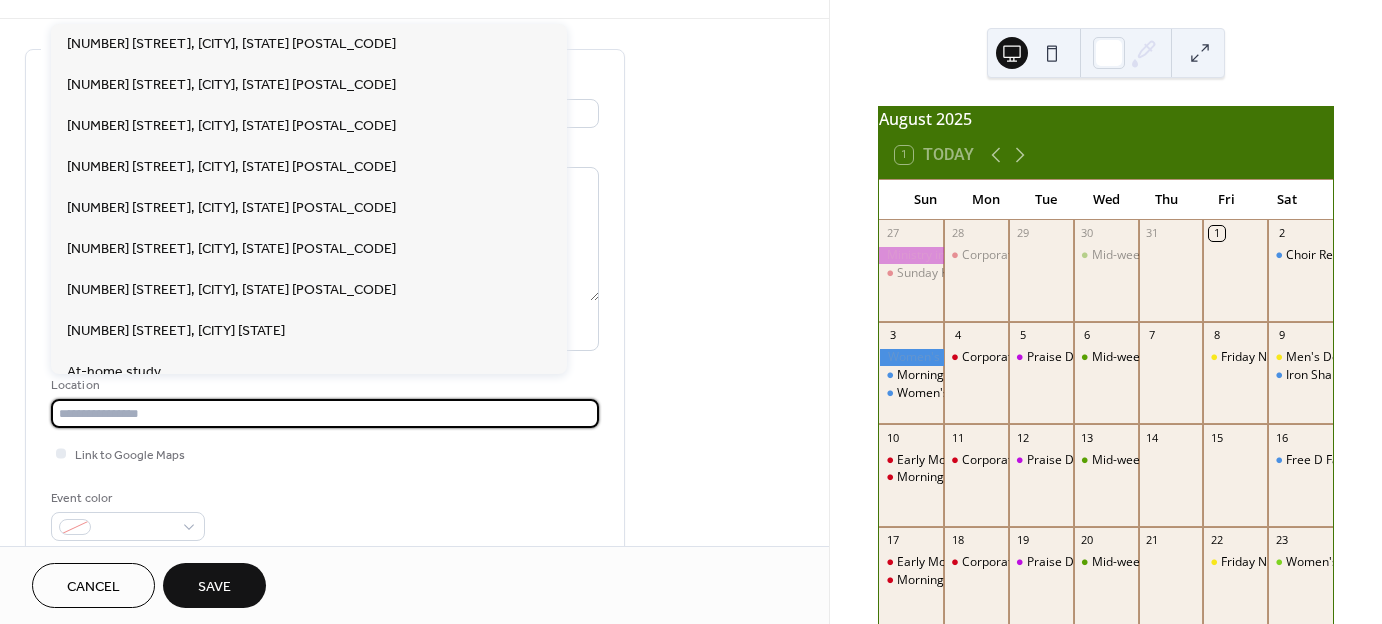 click at bounding box center [325, 413] 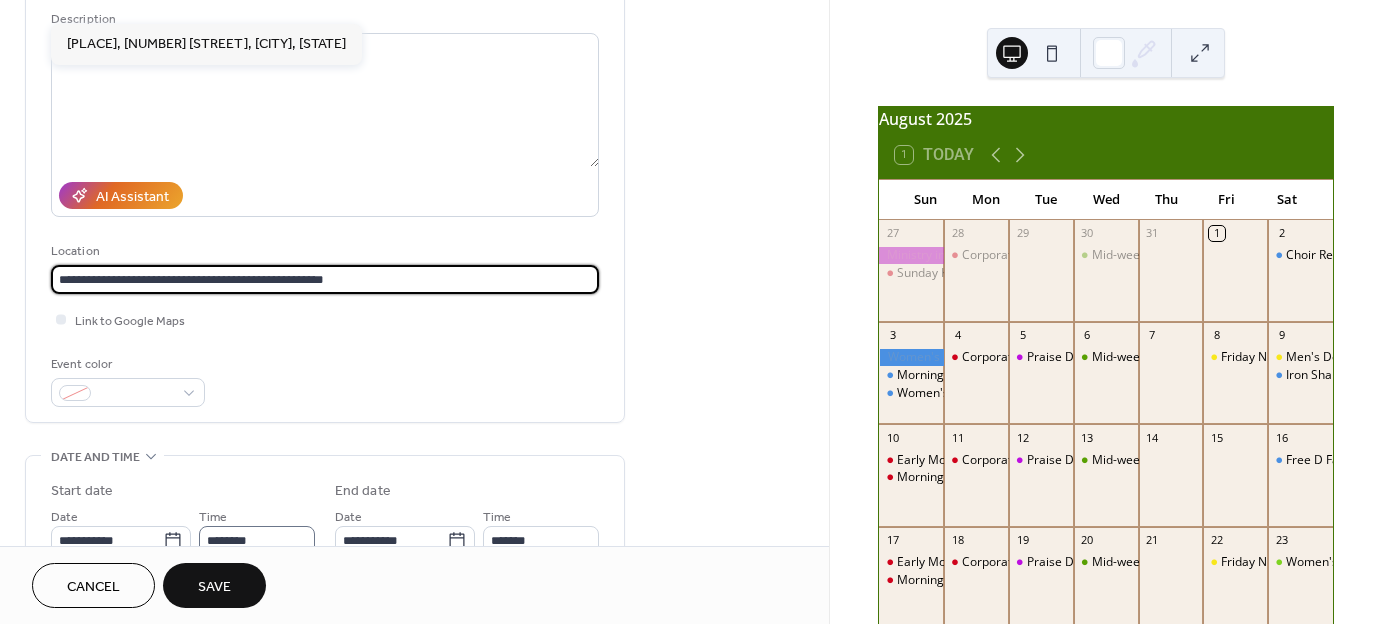 scroll, scrollTop: 346, scrollLeft: 0, axis: vertical 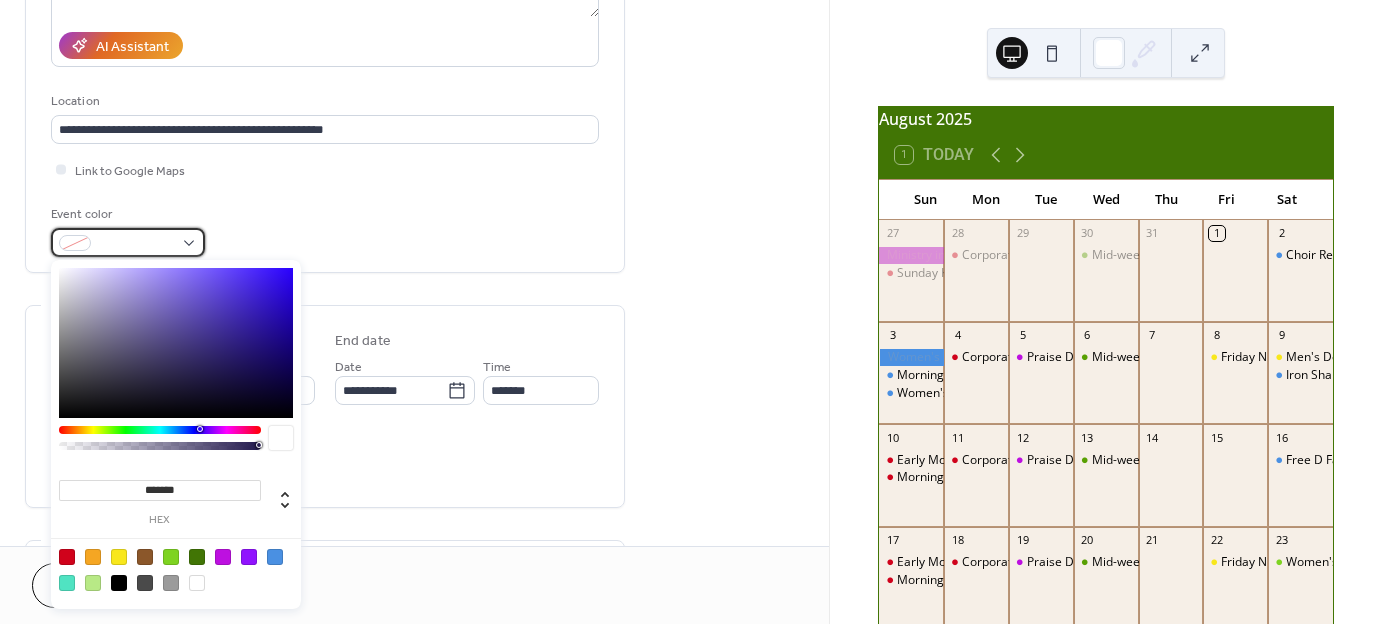 click at bounding box center [128, 242] 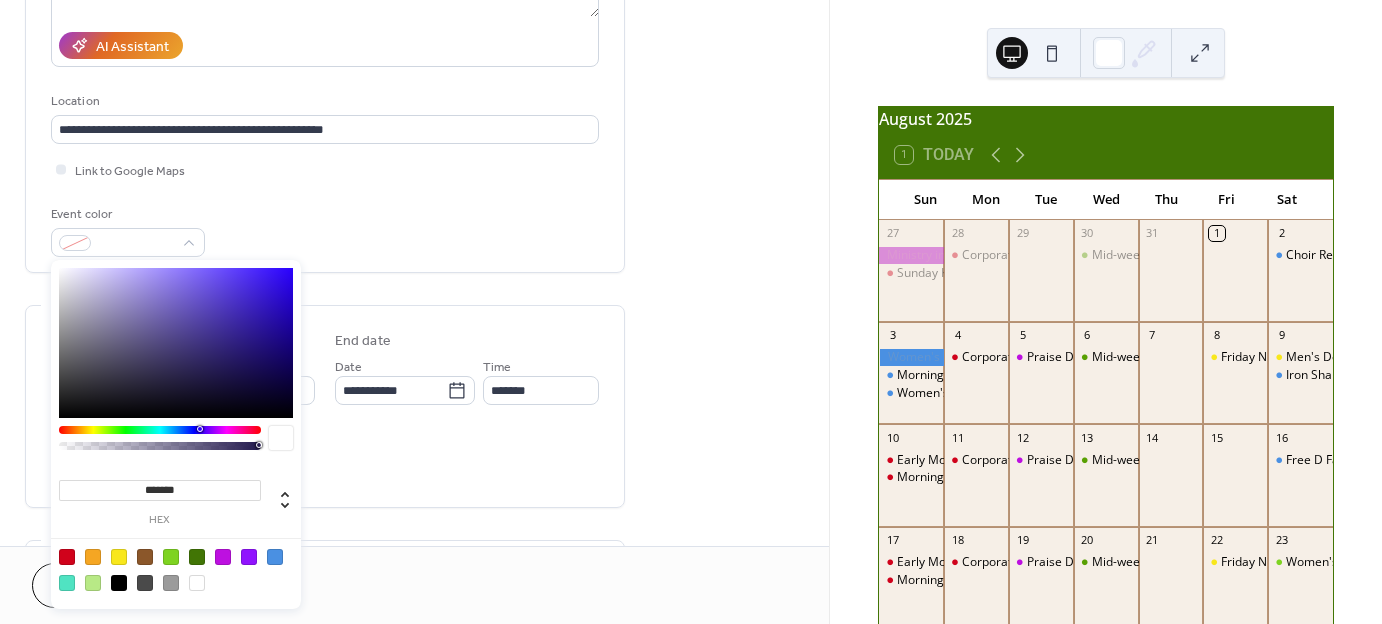 click at bounding box center (93, 557) 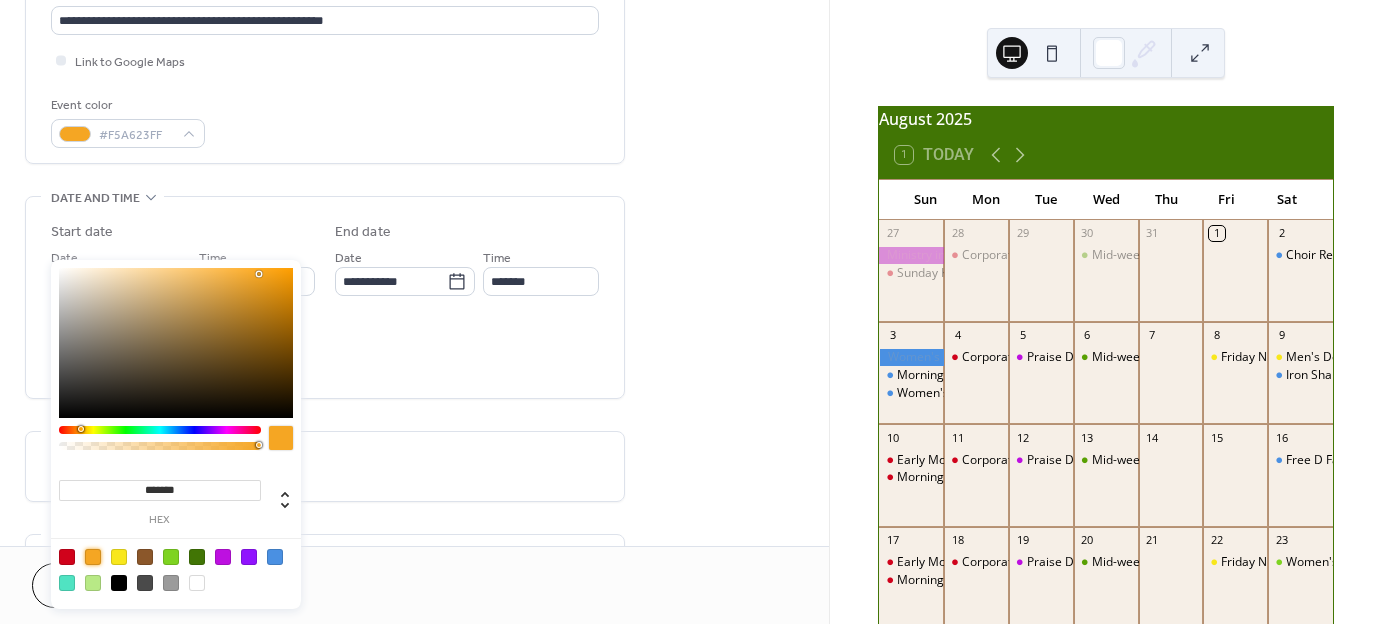 scroll, scrollTop: 536, scrollLeft: 0, axis: vertical 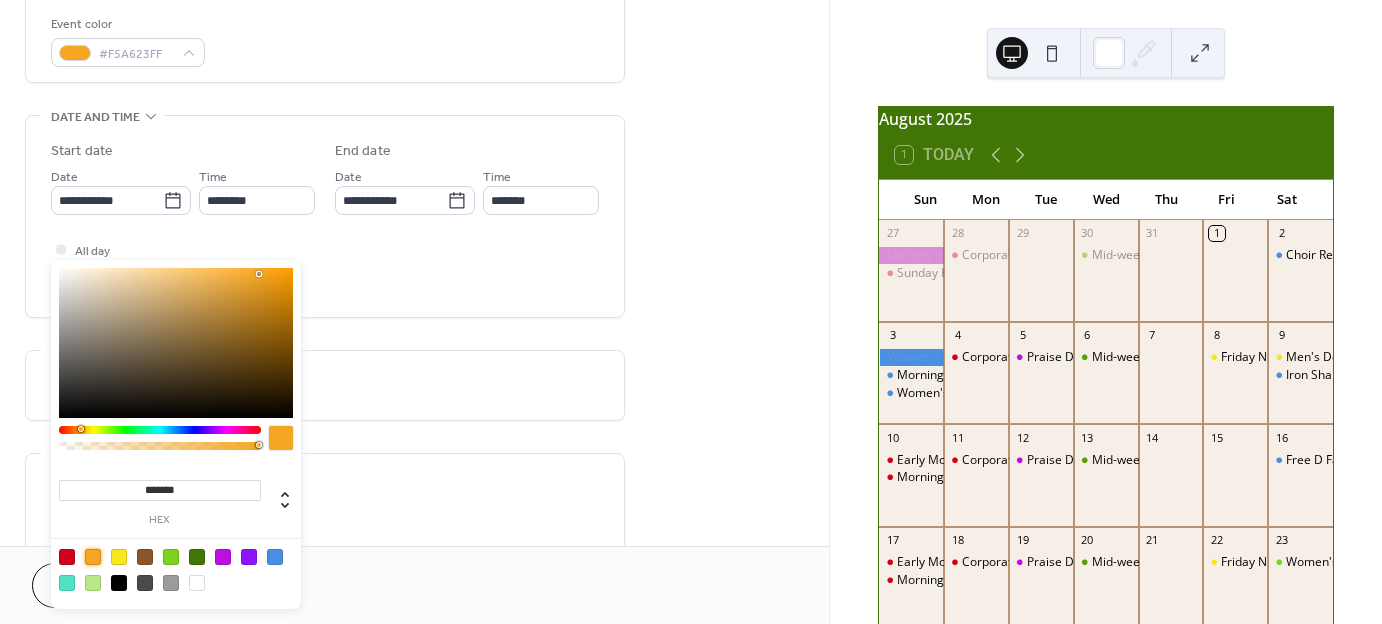 click on "**********" at bounding box center (325, 174) 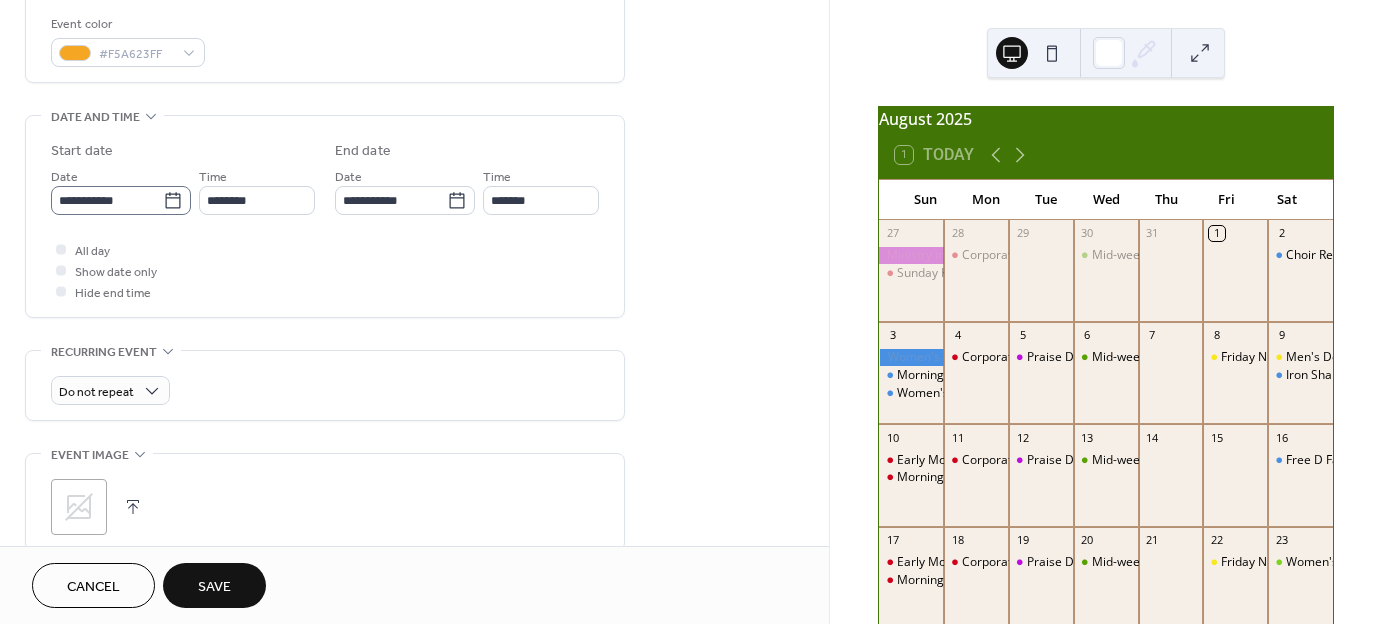 click 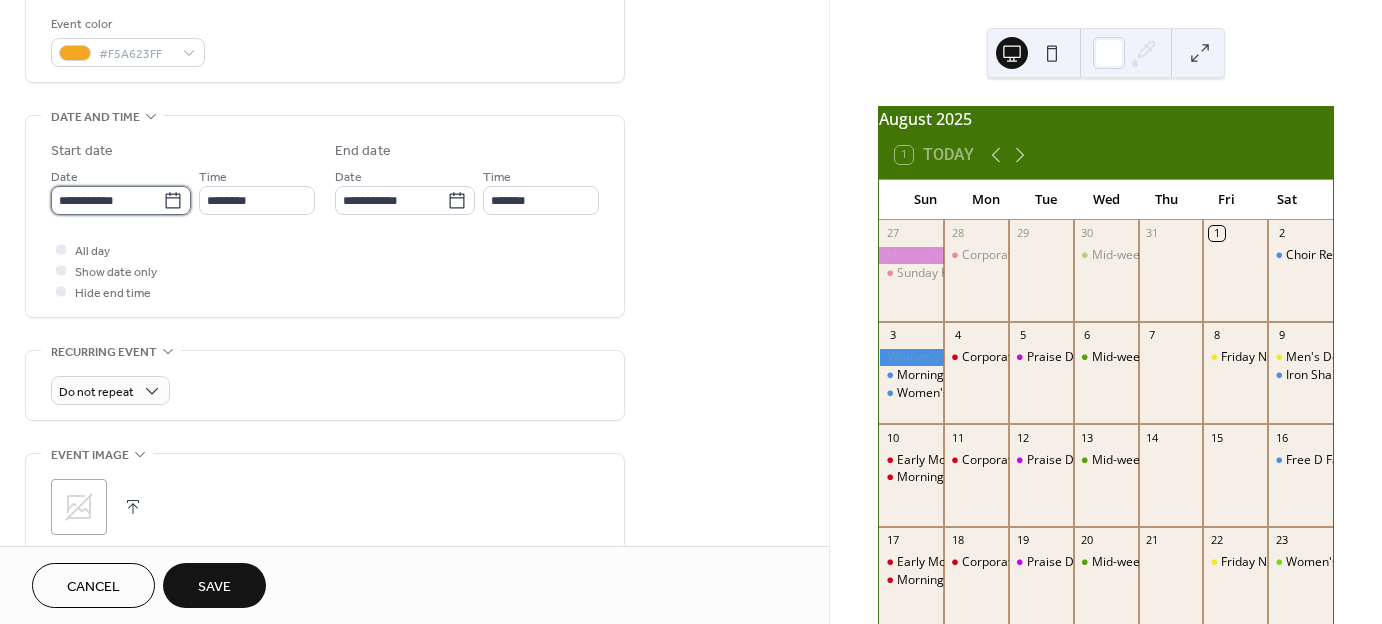 click on "**********" at bounding box center (107, 200) 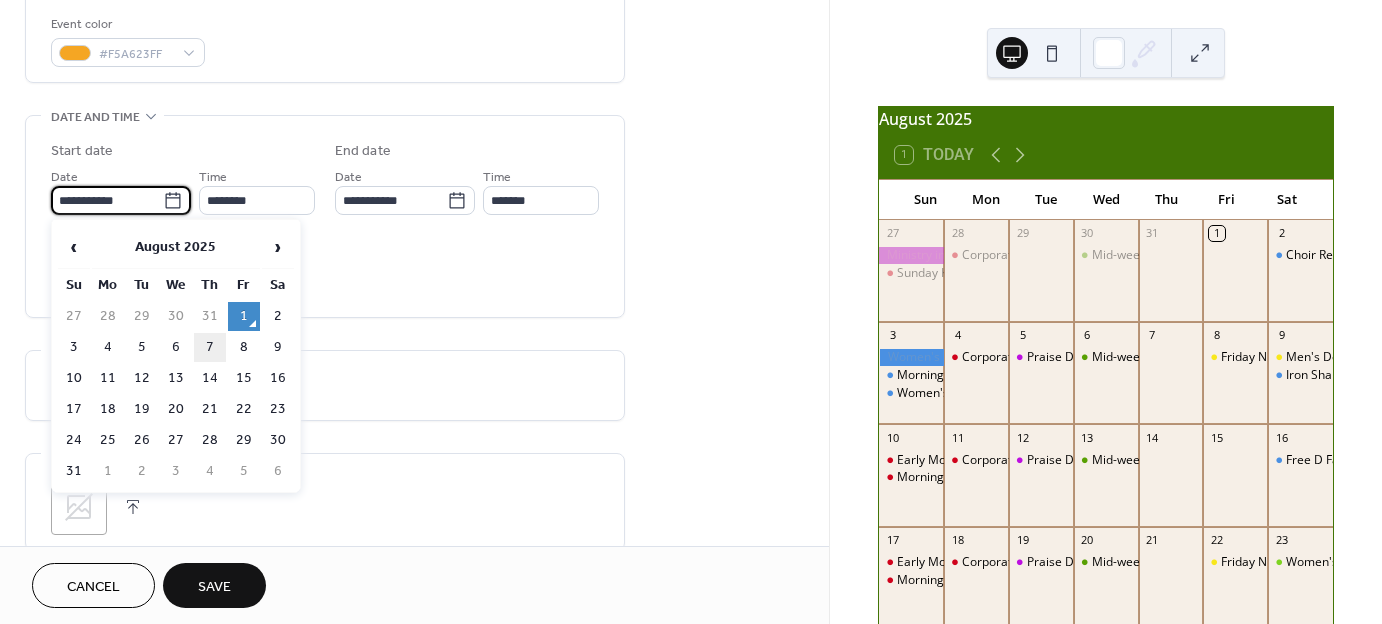 click on "7" at bounding box center (210, 347) 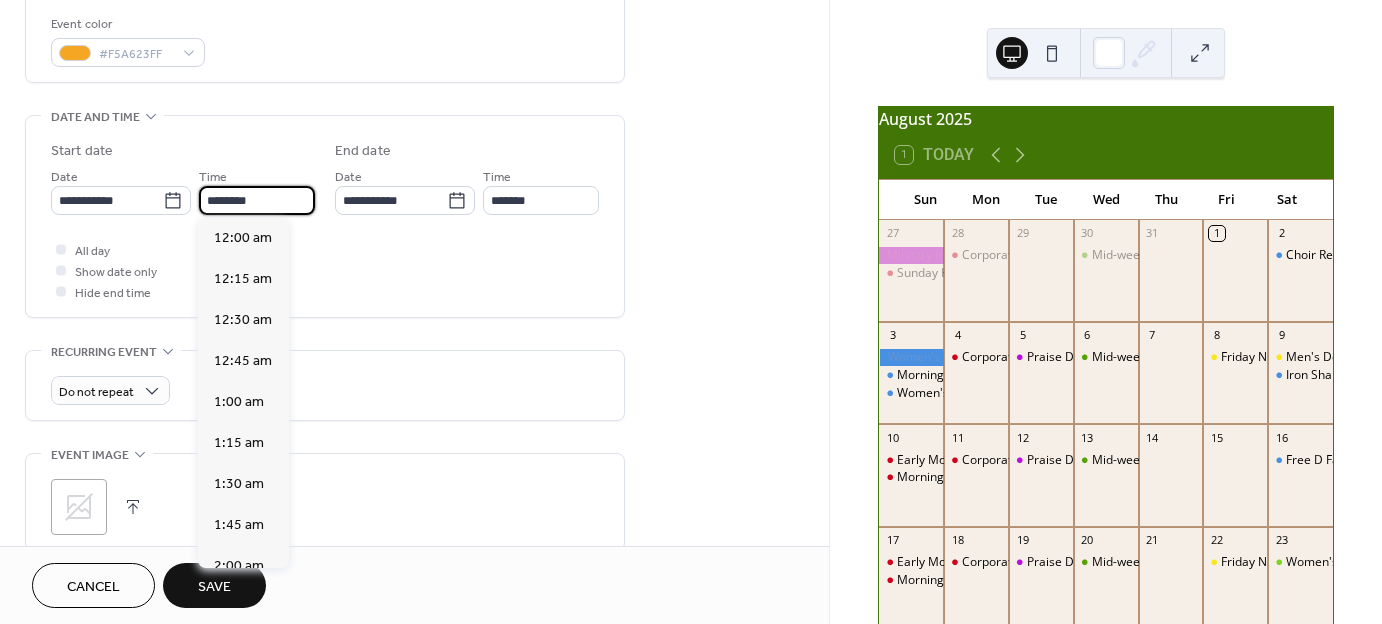 click on "********" at bounding box center (257, 200) 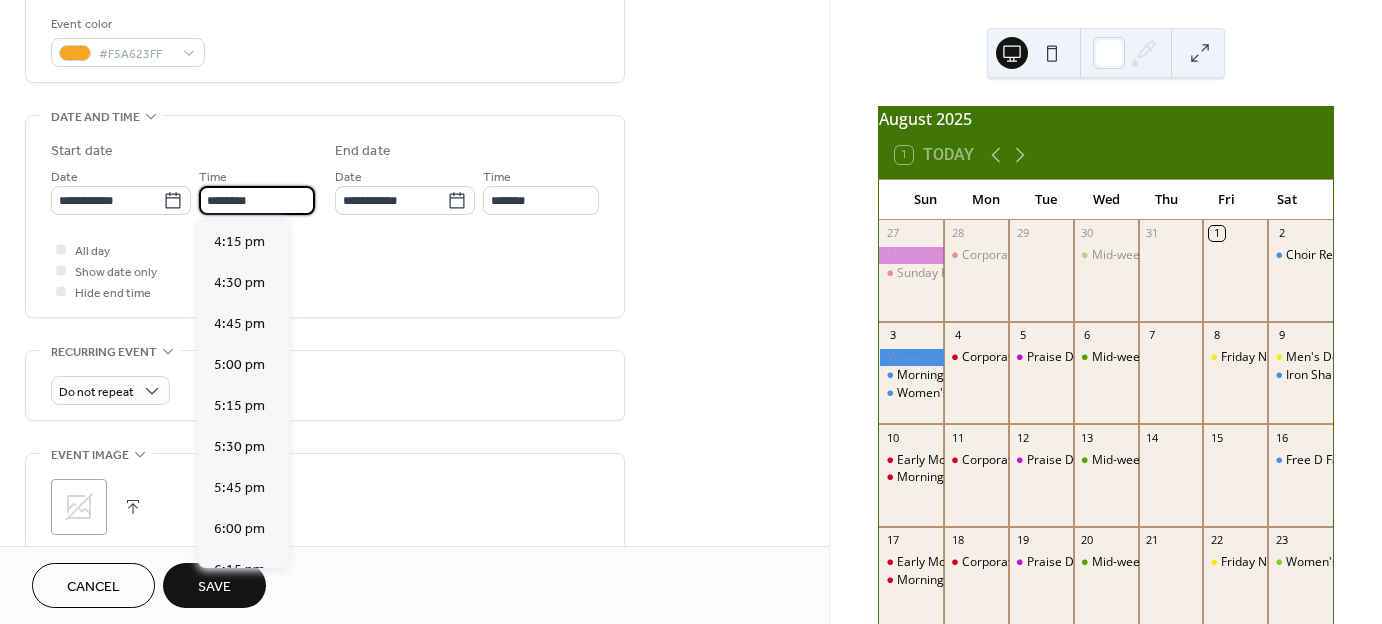 scroll, scrollTop: 2725, scrollLeft: 0, axis: vertical 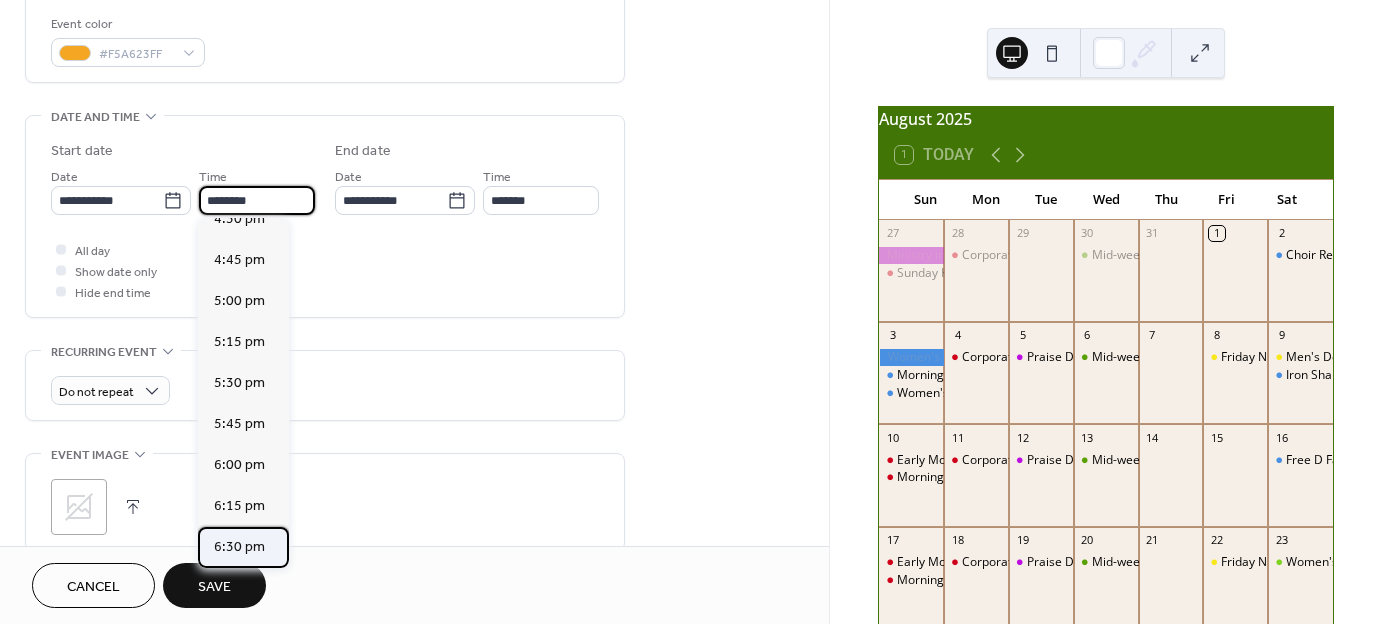 click on "6:30 pm" at bounding box center (239, 547) 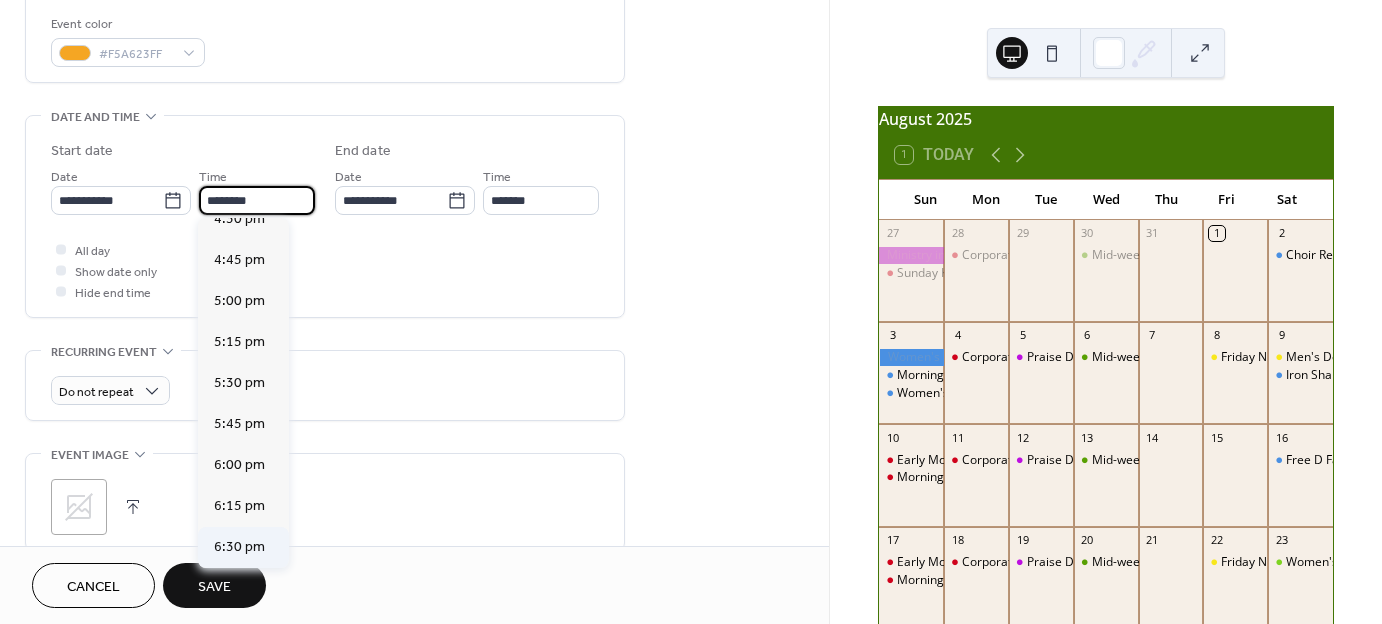 type on "*******" 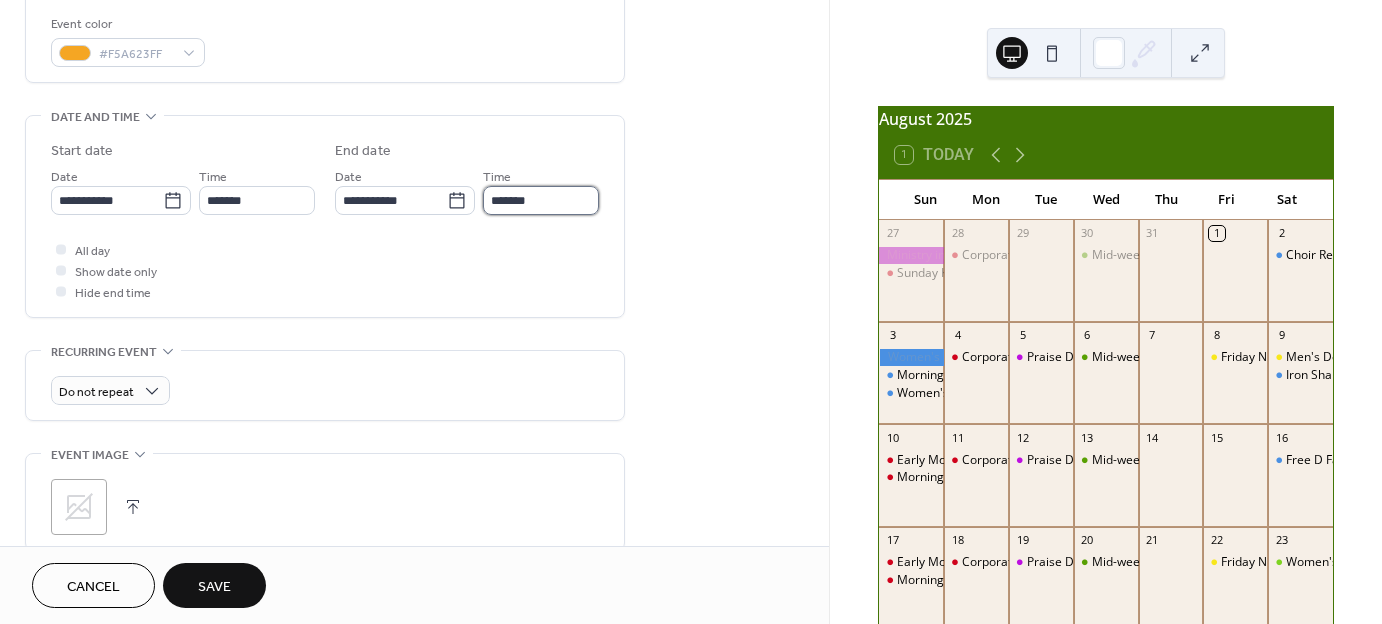 click on "*******" at bounding box center (541, 200) 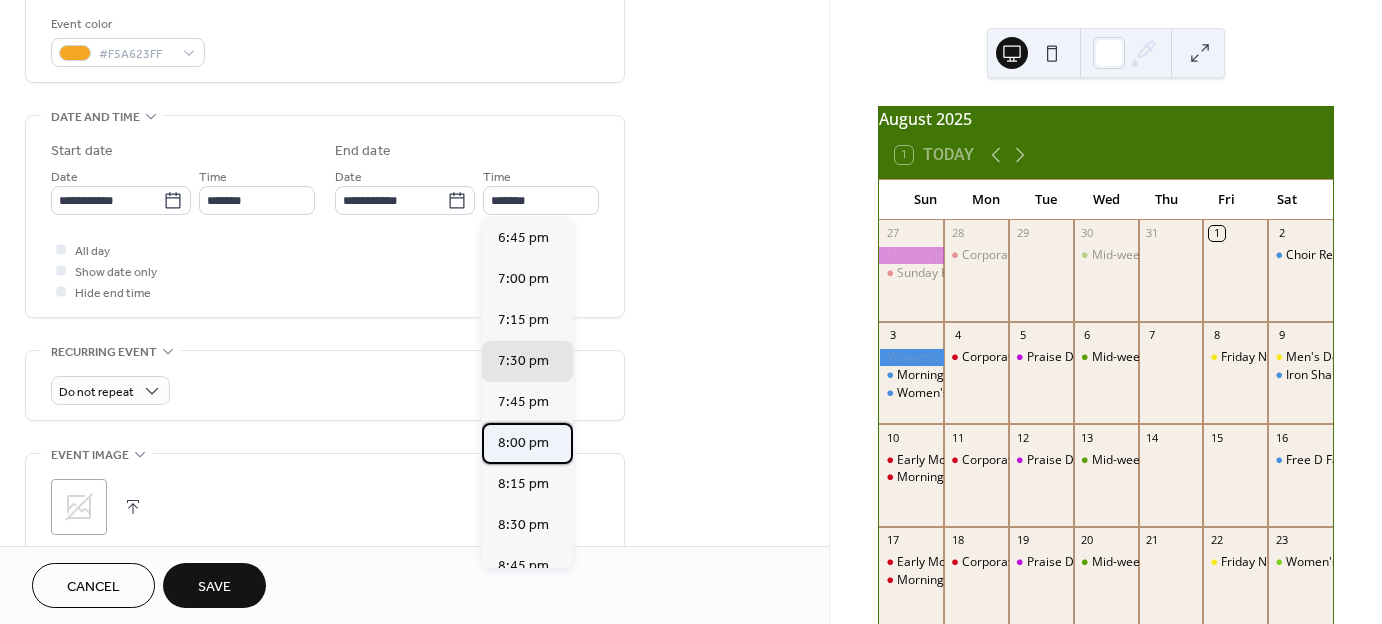 click on "8:00 pm" at bounding box center [523, 443] 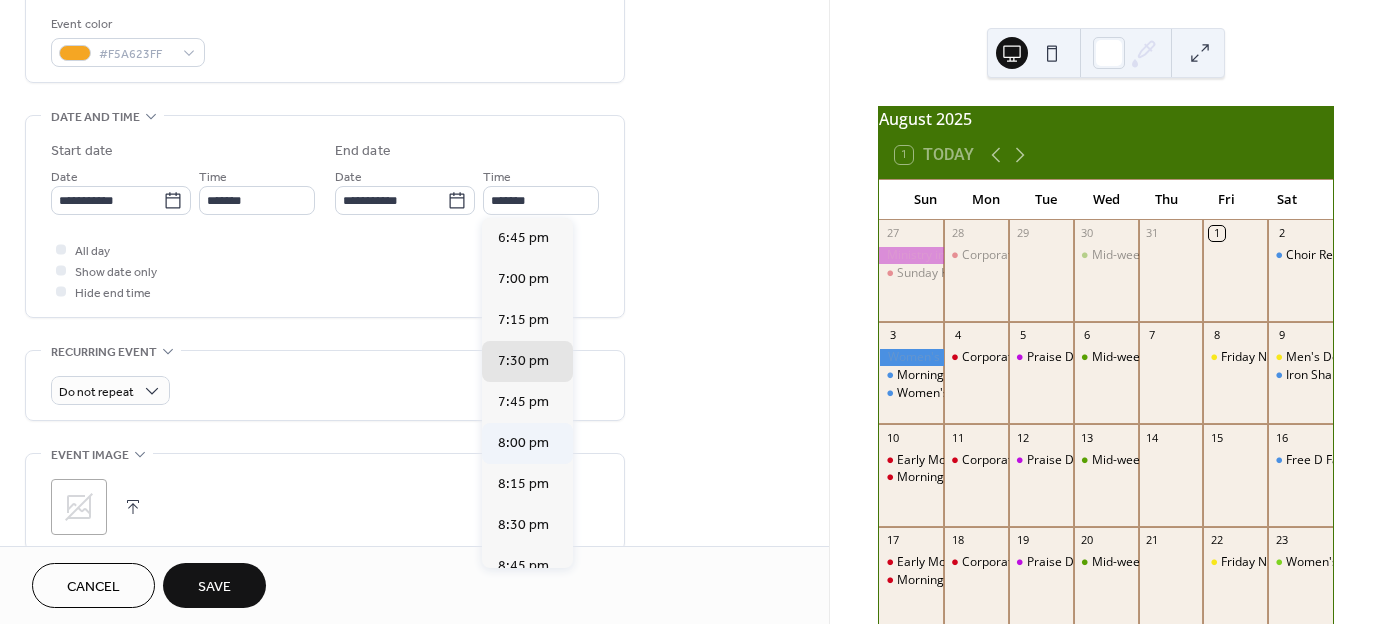 type on "*******" 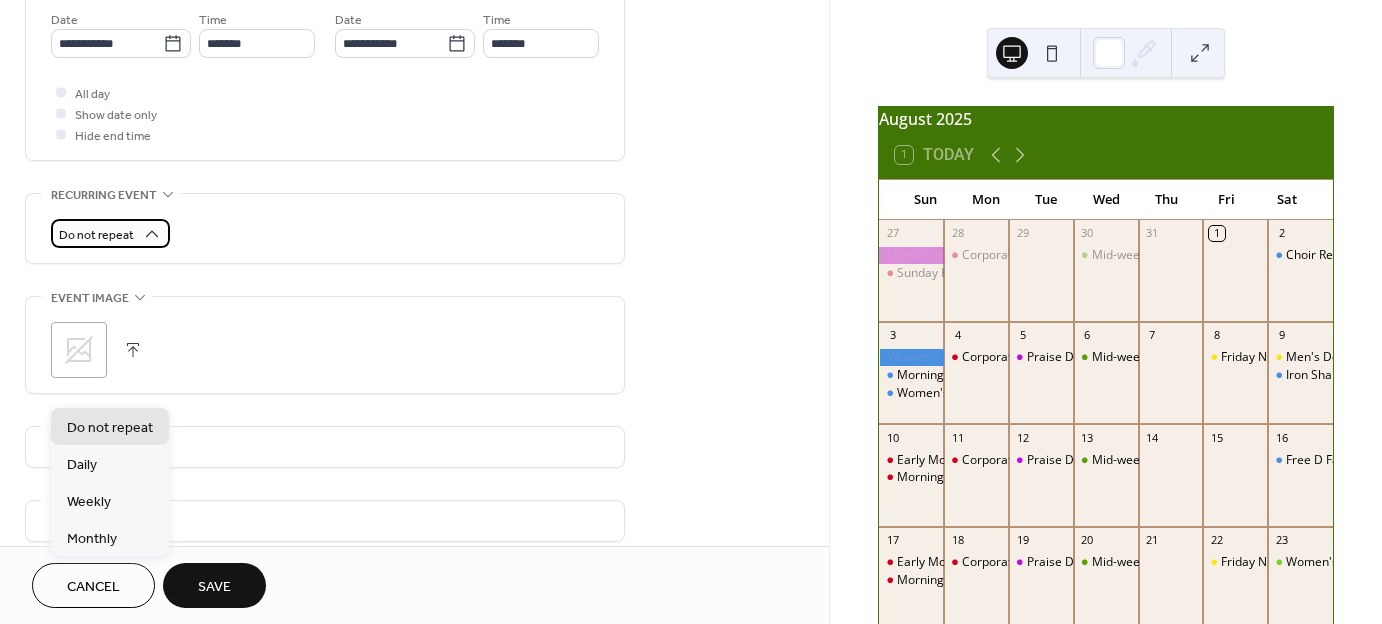scroll, scrollTop: 780, scrollLeft: 0, axis: vertical 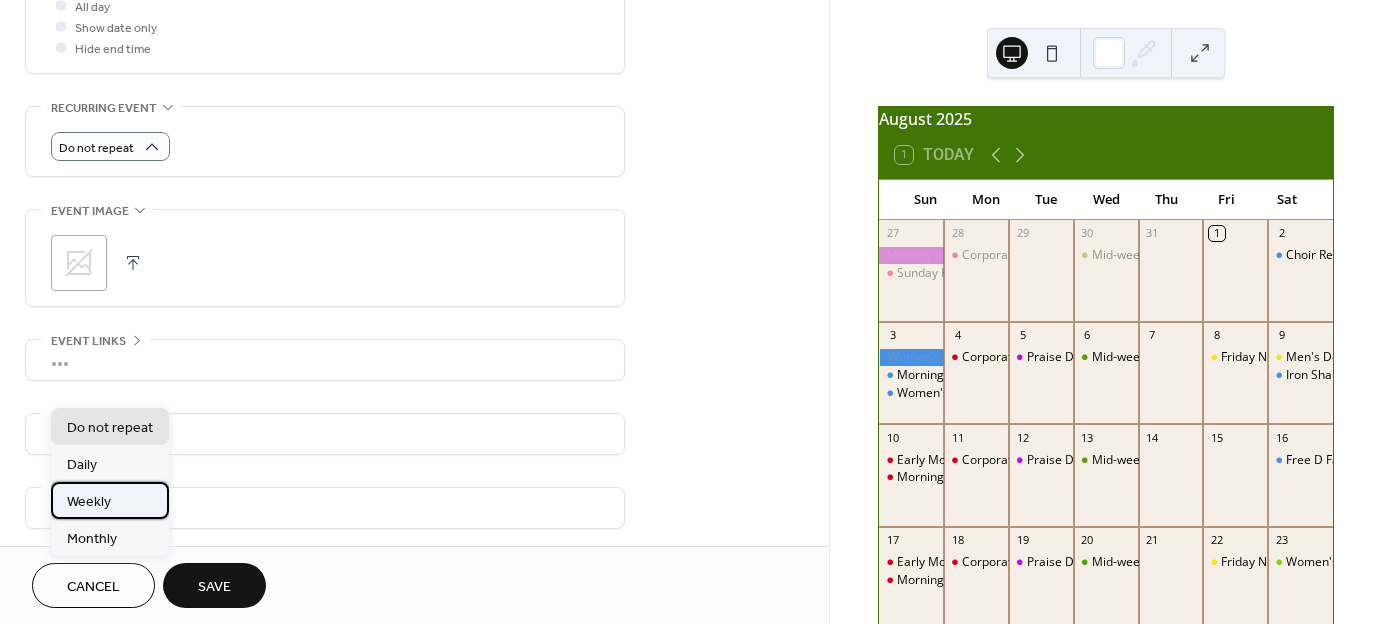 click on "Weekly" at bounding box center (110, 500) 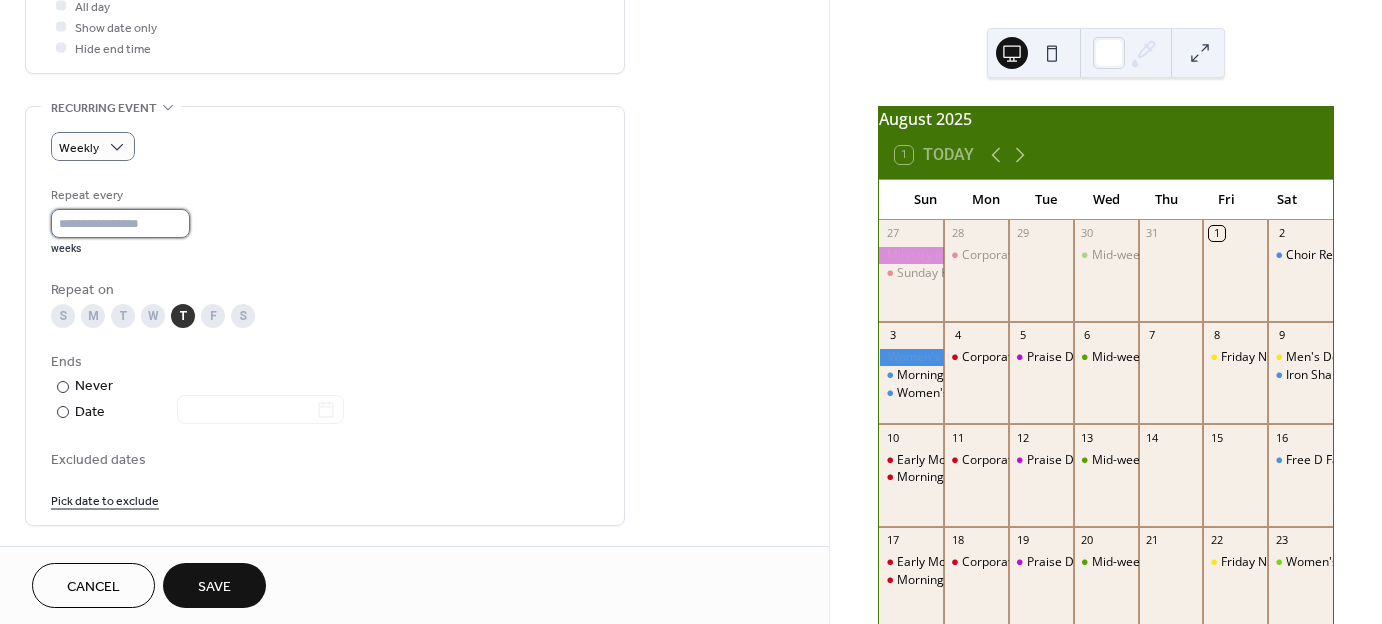 click on "*" at bounding box center (120, 223) 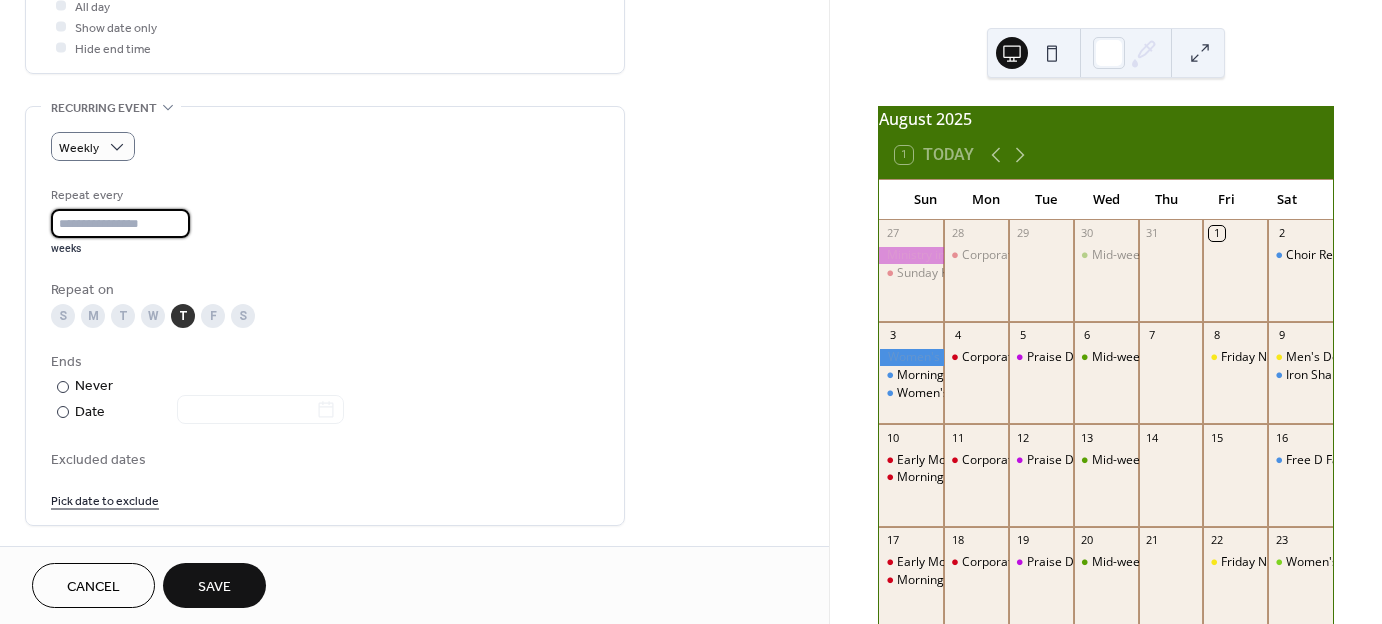 type on "*" 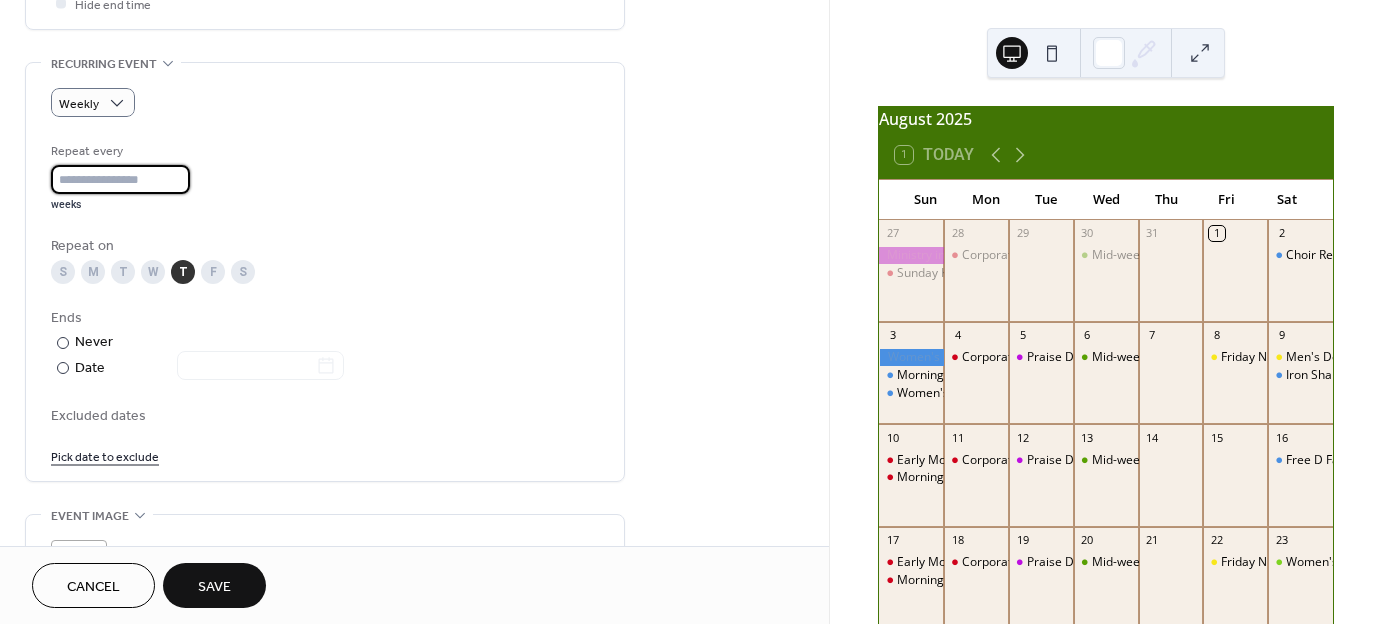 scroll, scrollTop: 1064, scrollLeft: 0, axis: vertical 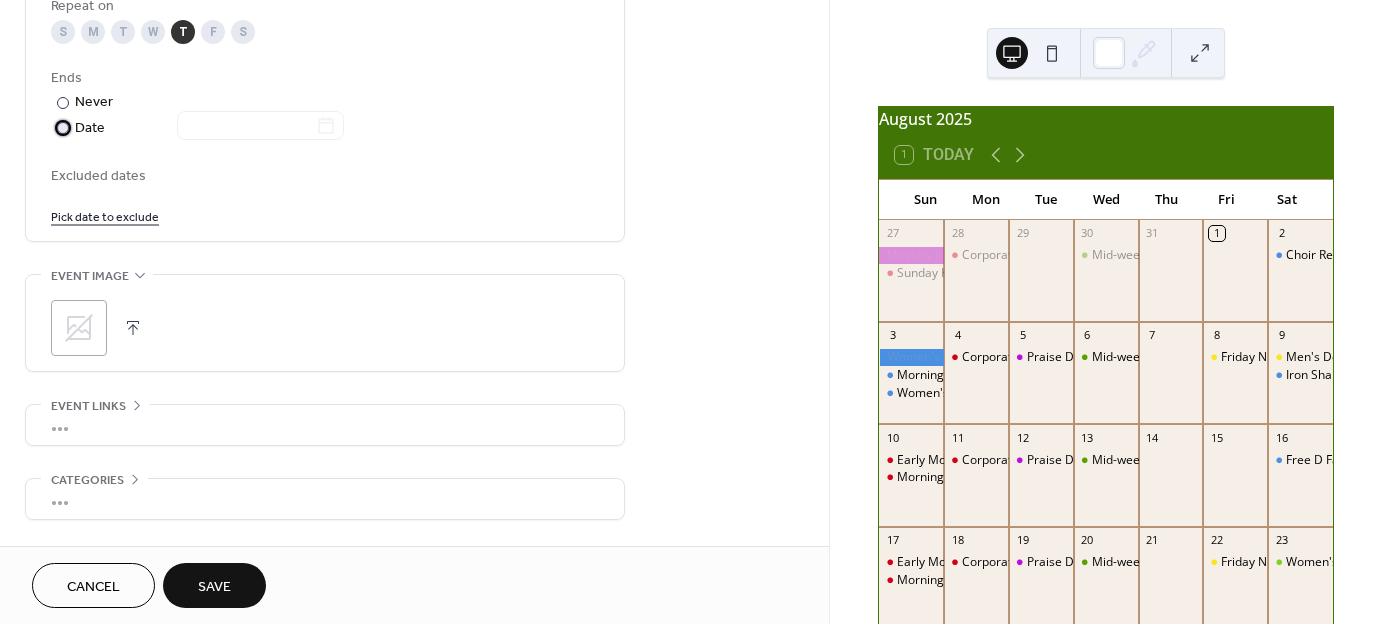 click at bounding box center [63, 128] 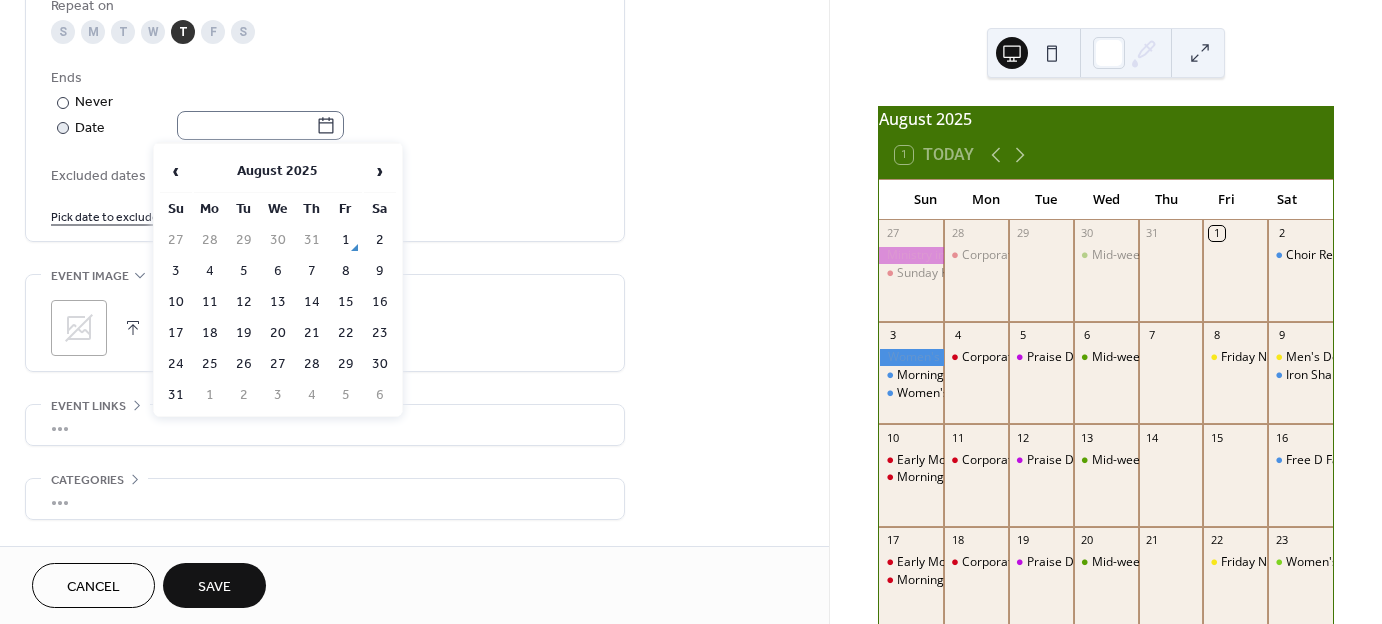 click 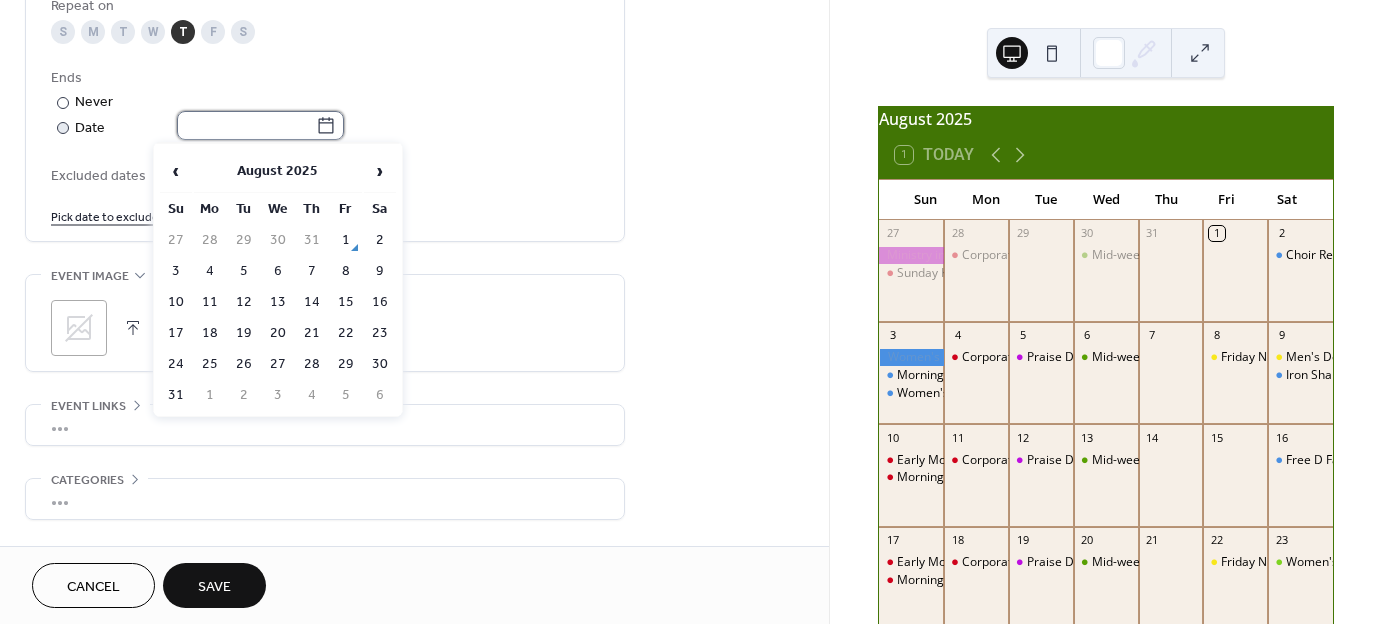 click at bounding box center (246, 125) 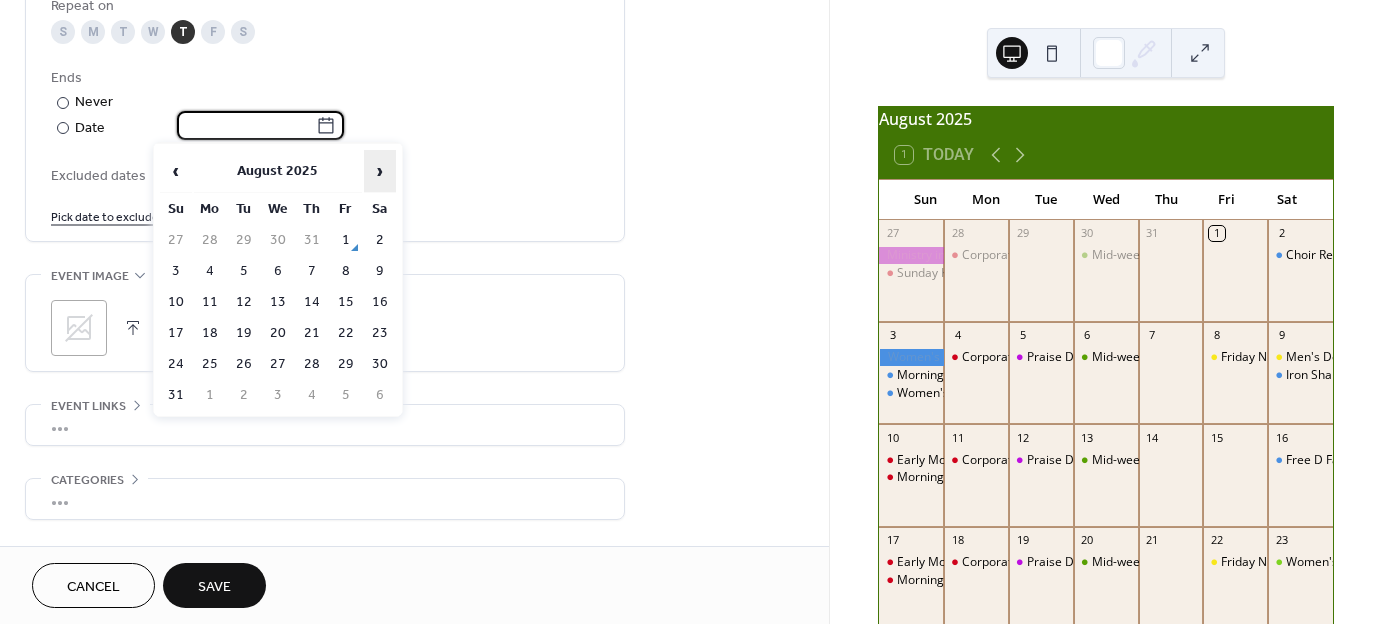 click on "›" at bounding box center [380, 171] 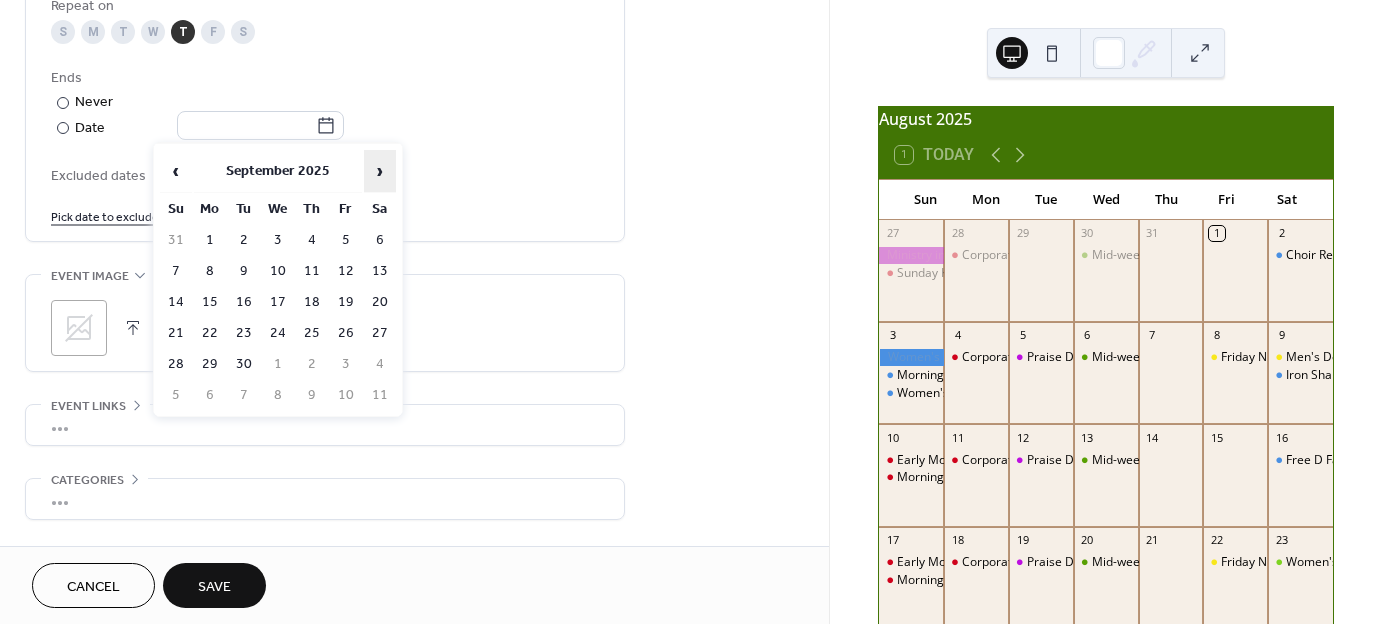 click on "›" at bounding box center (380, 171) 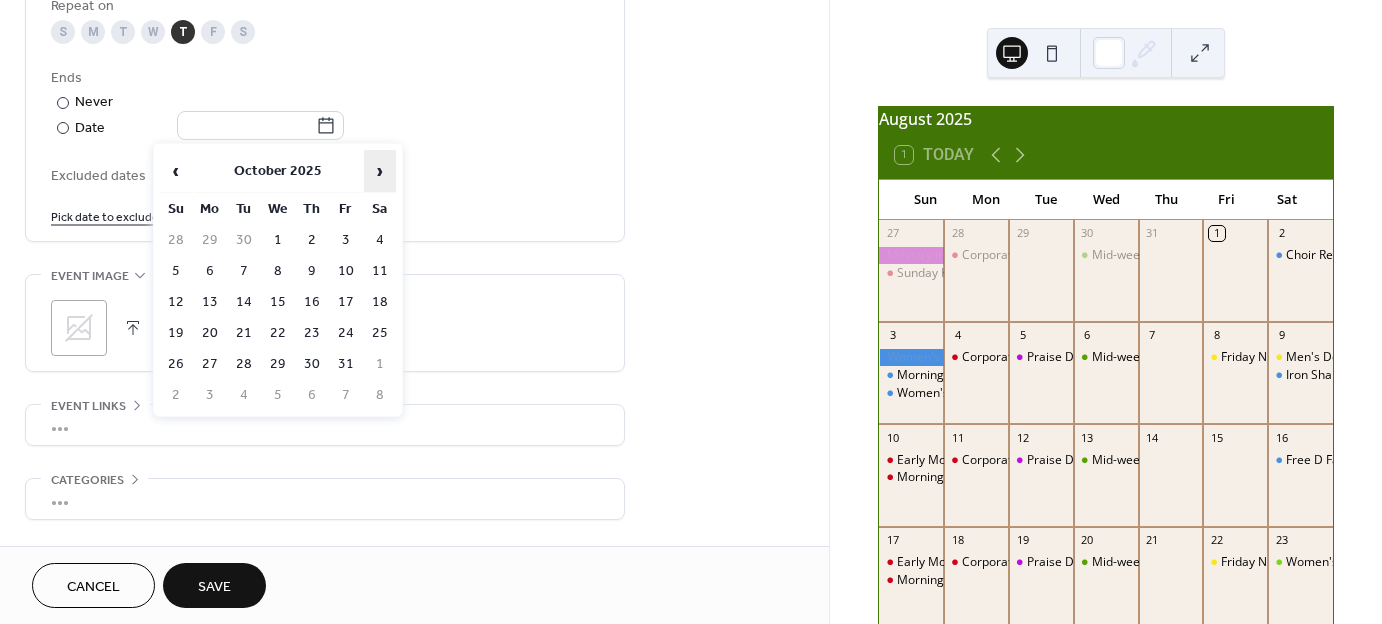 click on "›" at bounding box center [380, 171] 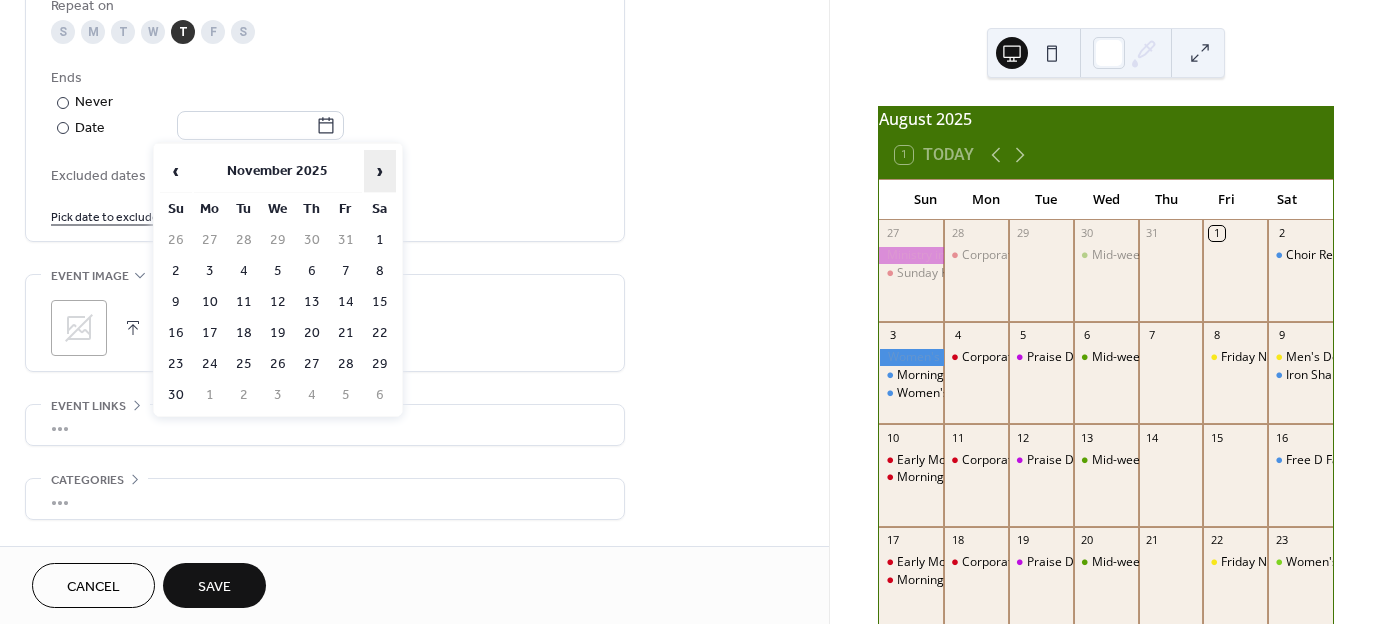click on "›" at bounding box center [380, 171] 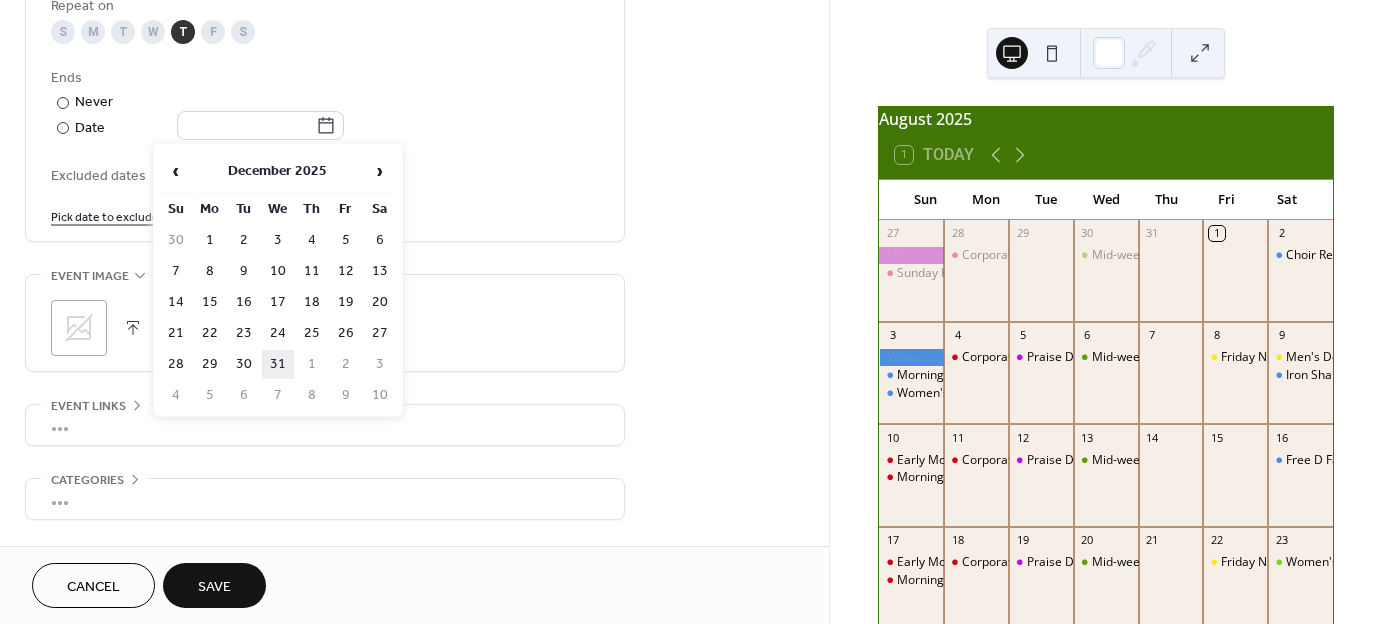 click on "31" at bounding box center (278, 364) 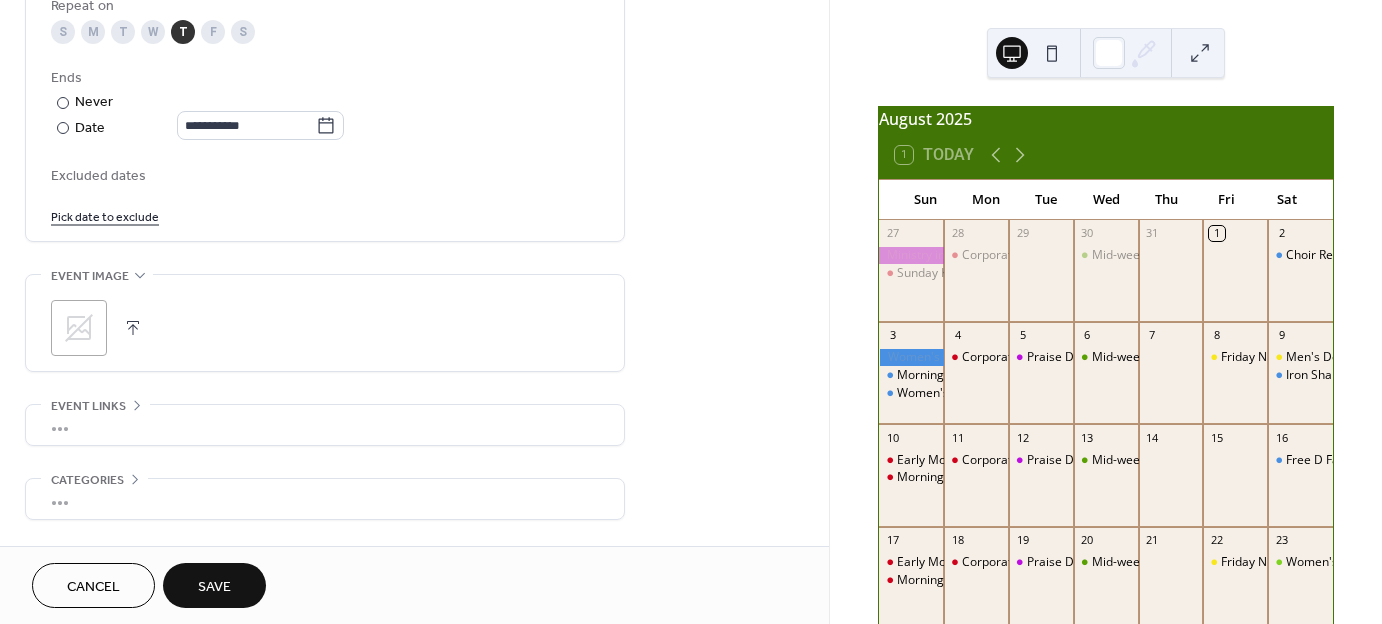 click 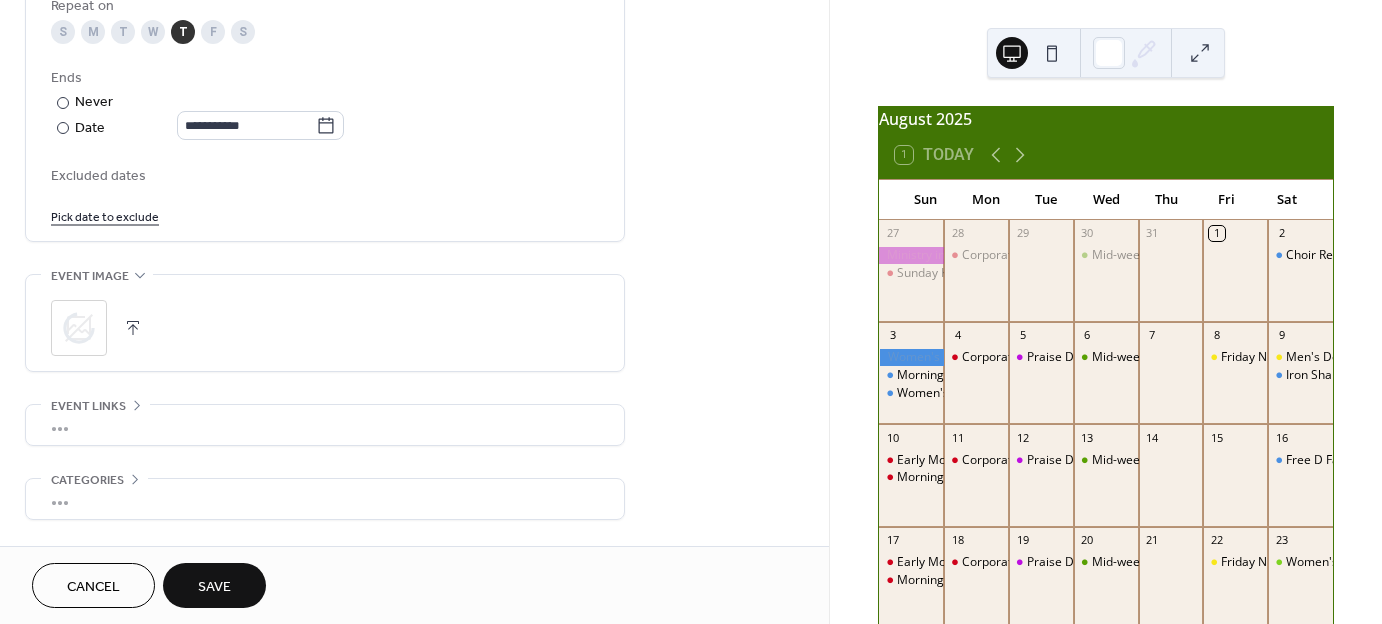 click on "[PLACE] [NUMBER] [STREET], [CITY], [STATE] [POSTAL_CODE]" at bounding box center [1106, 478] 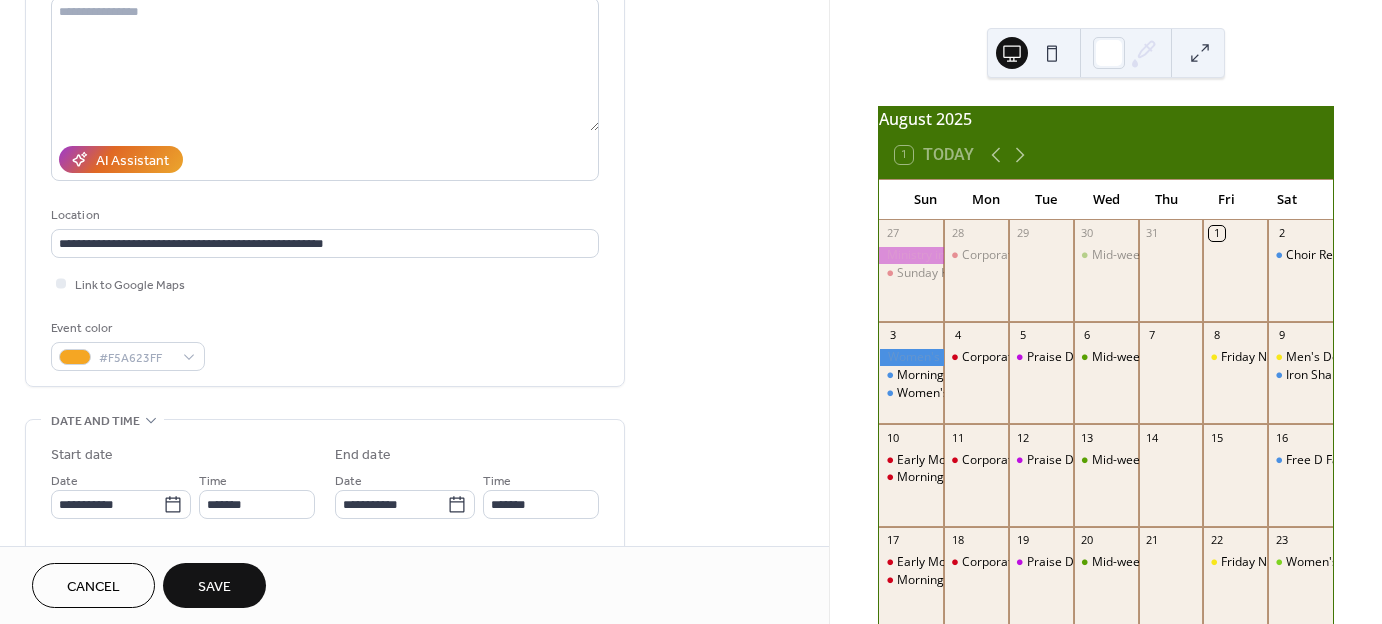 scroll, scrollTop: 378, scrollLeft: 0, axis: vertical 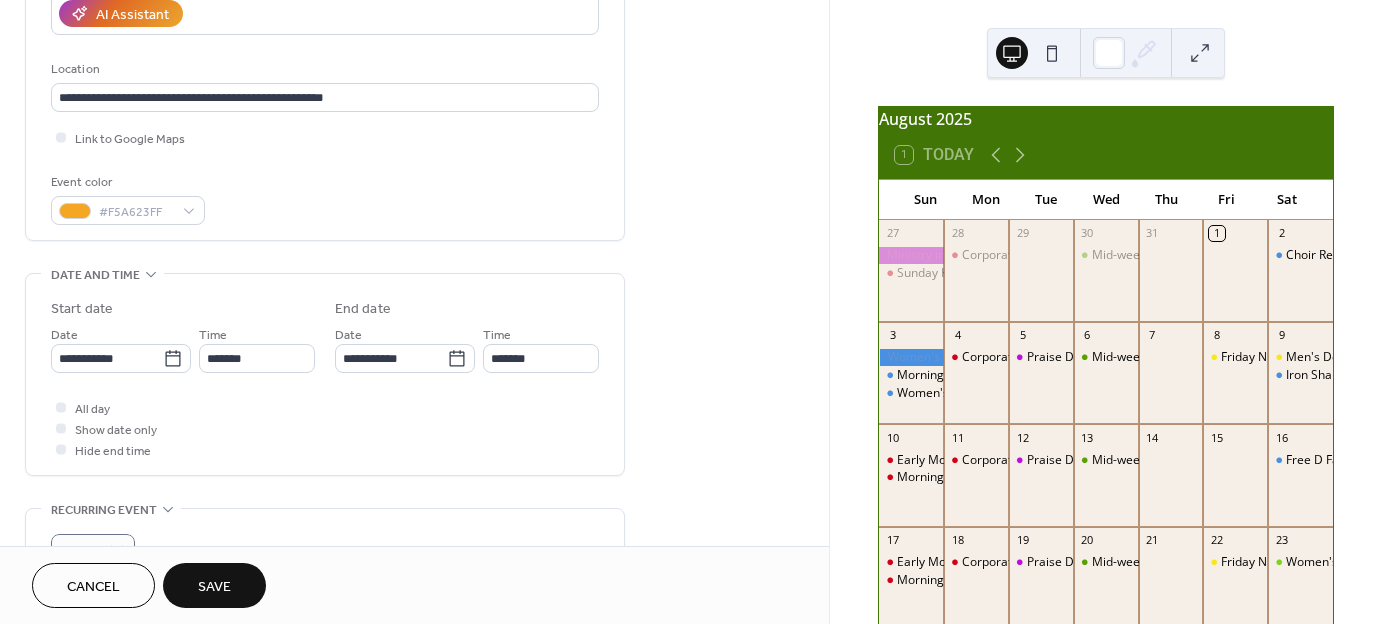 click on "Save" at bounding box center (214, 585) 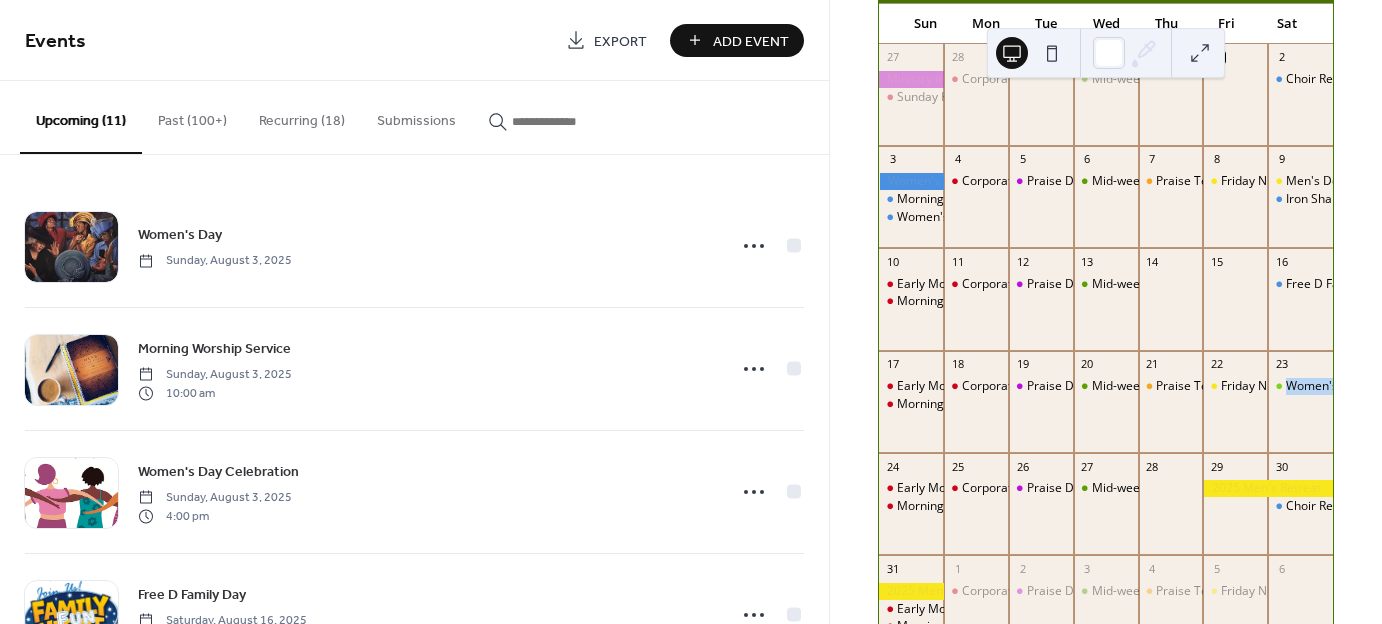 scroll, scrollTop: 189, scrollLeft: 0, axis: vertical 